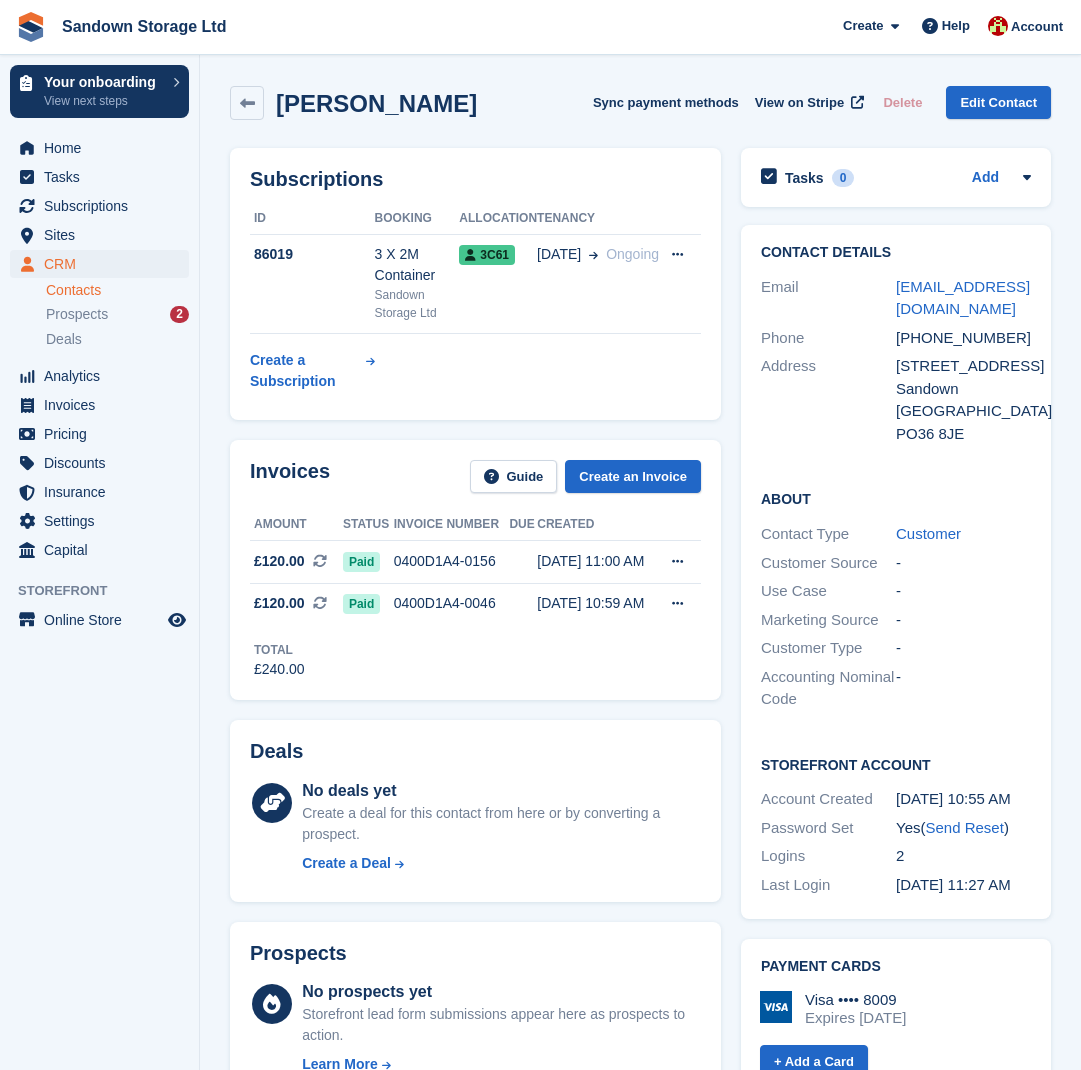 scroll, scrollTop: 0, scrollLeft: 0, axis: both 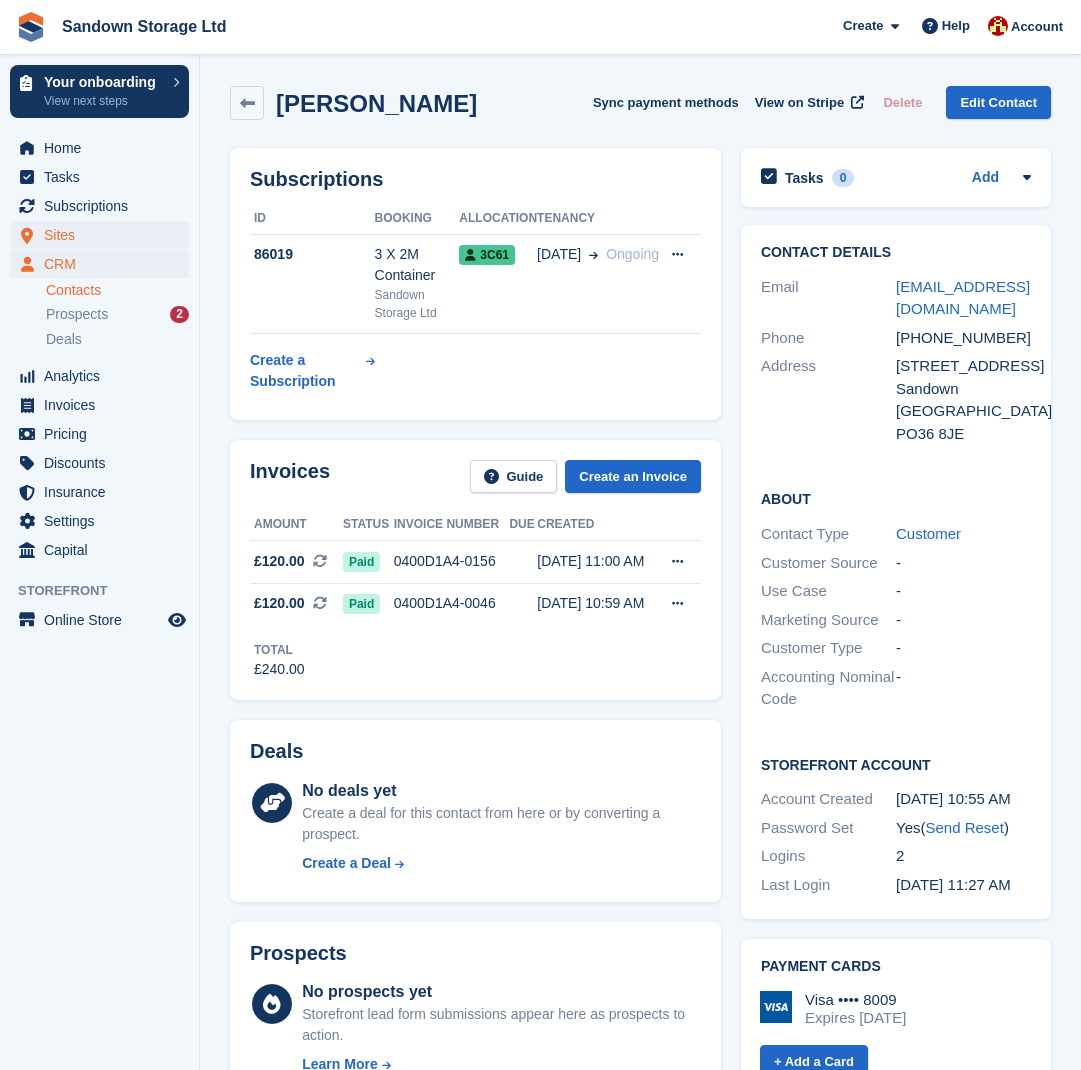 click on "Sites" at bounding box center [104, 235] 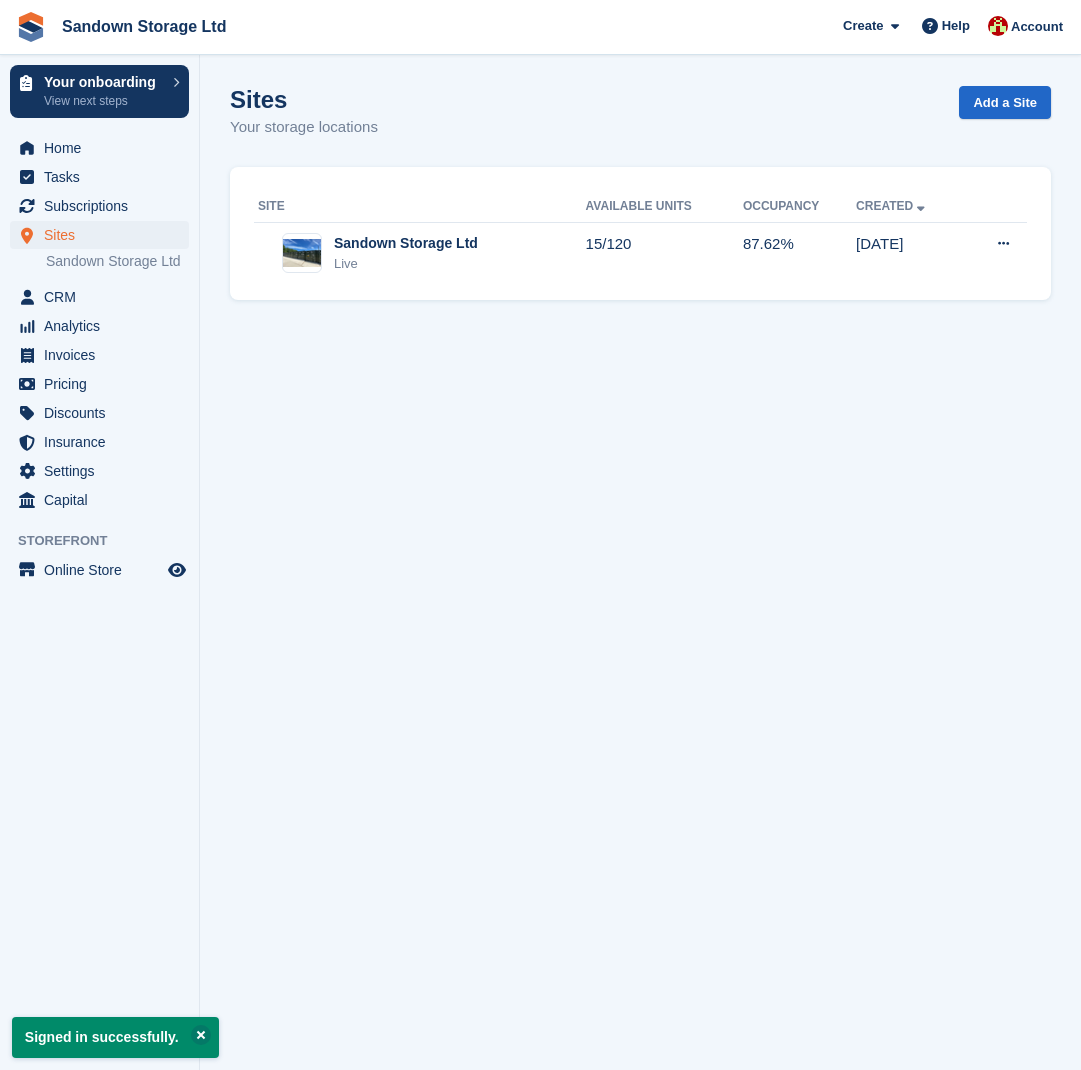 scroll, scrollTop: 0, scrollLeft: 0, axis: both 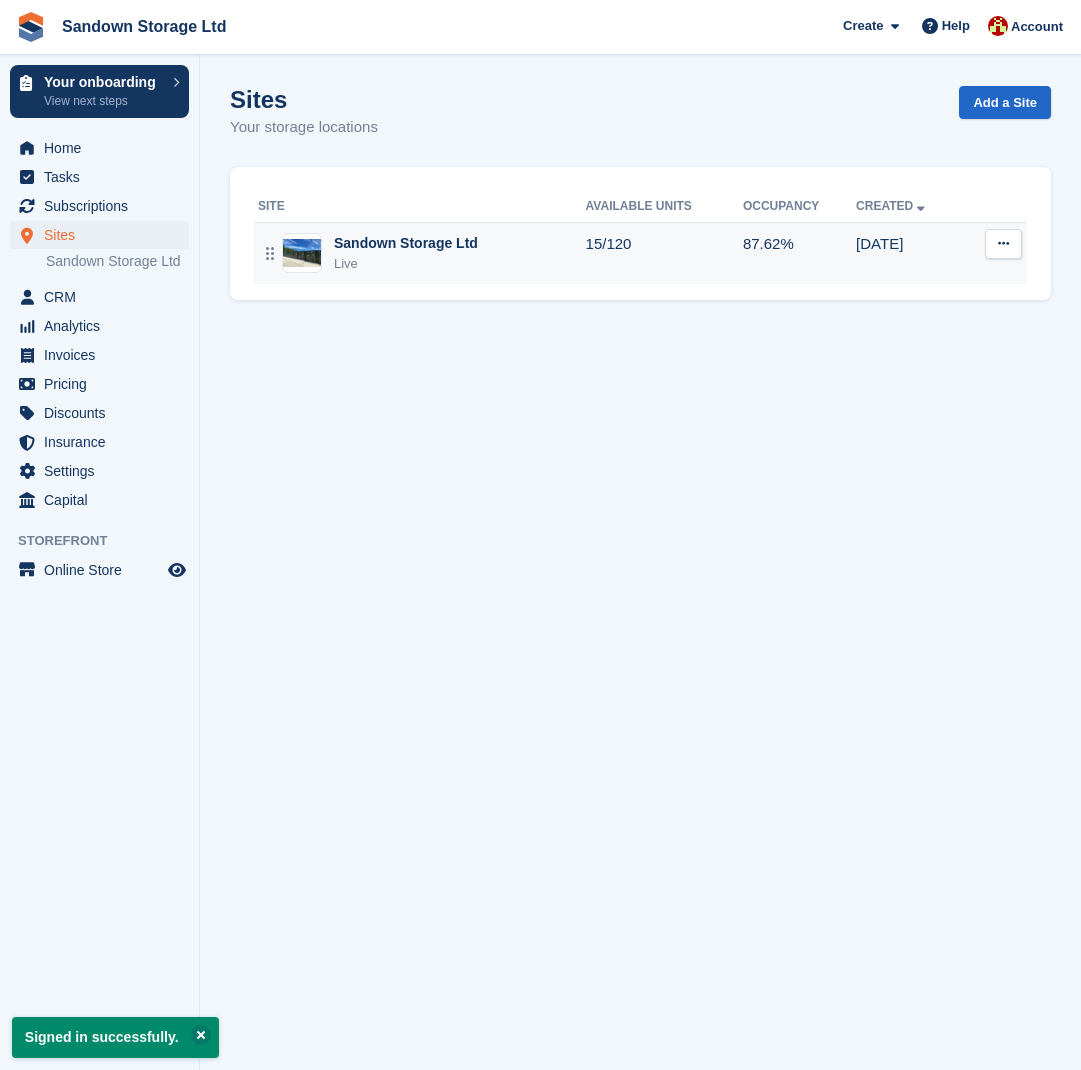 click on "Sandown Storage Ltd" at bounding box center (406, 243) 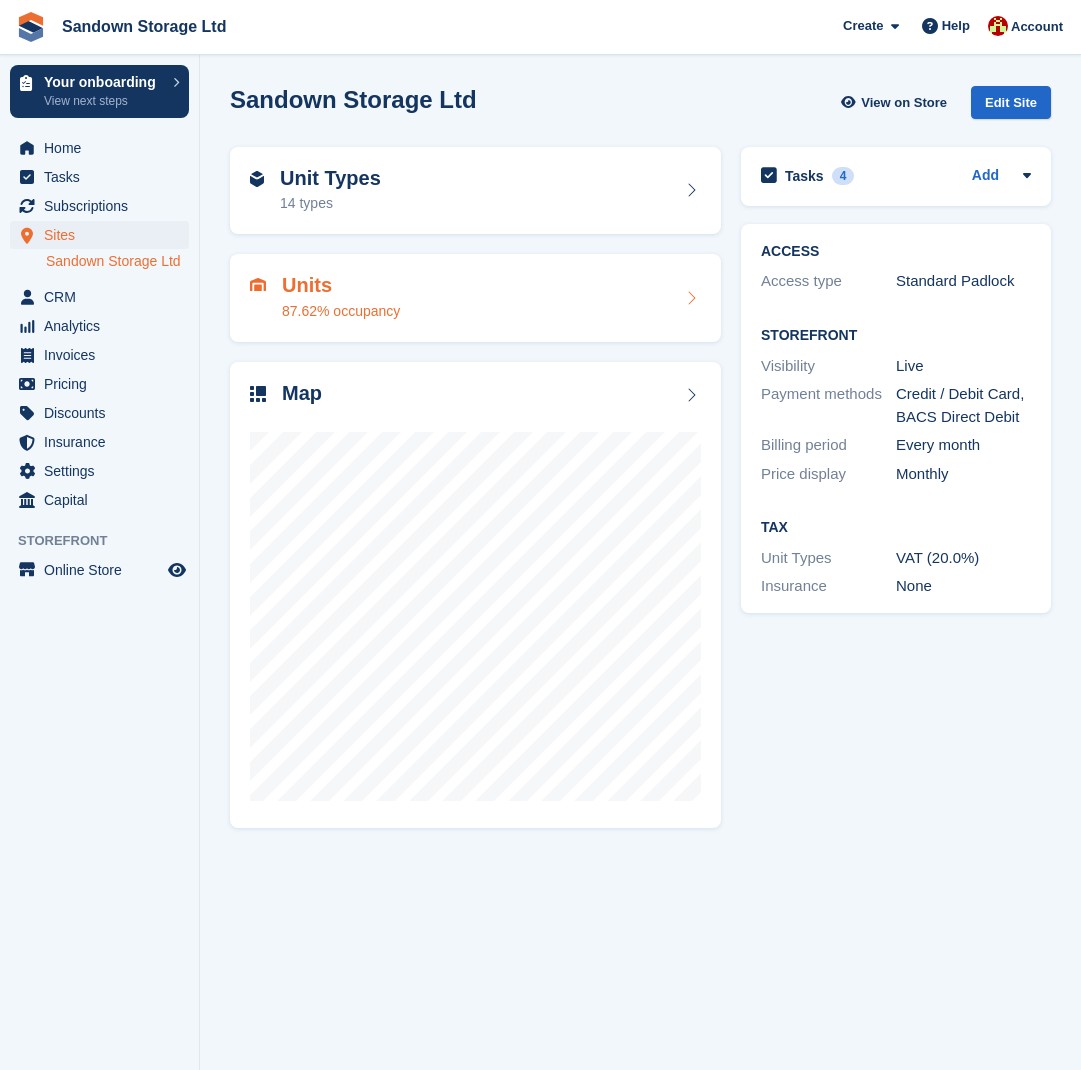 scroll, scrollTop: 0, scrollLeft: 0, axis: both 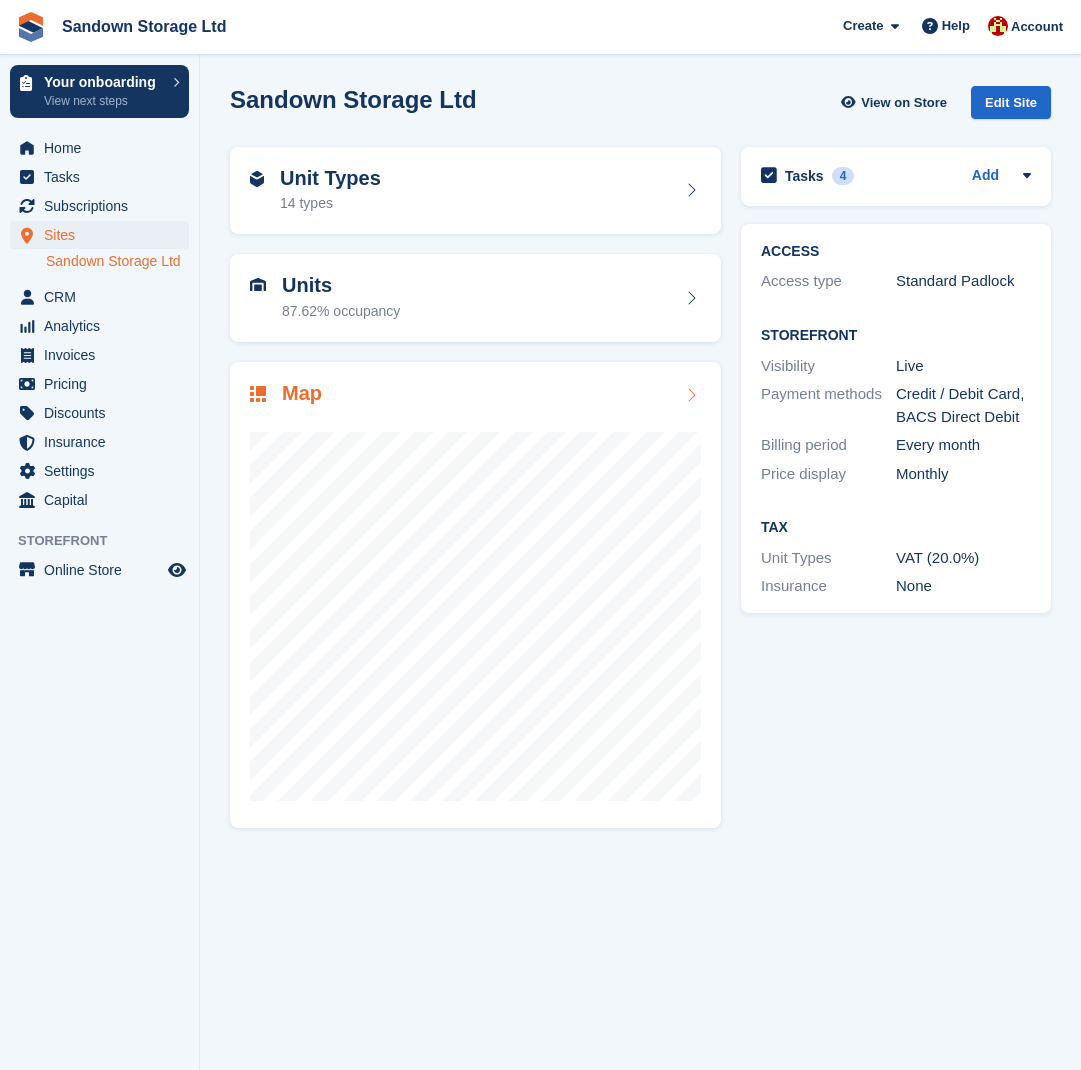 click on "Map" at bounding box center (475, 395) 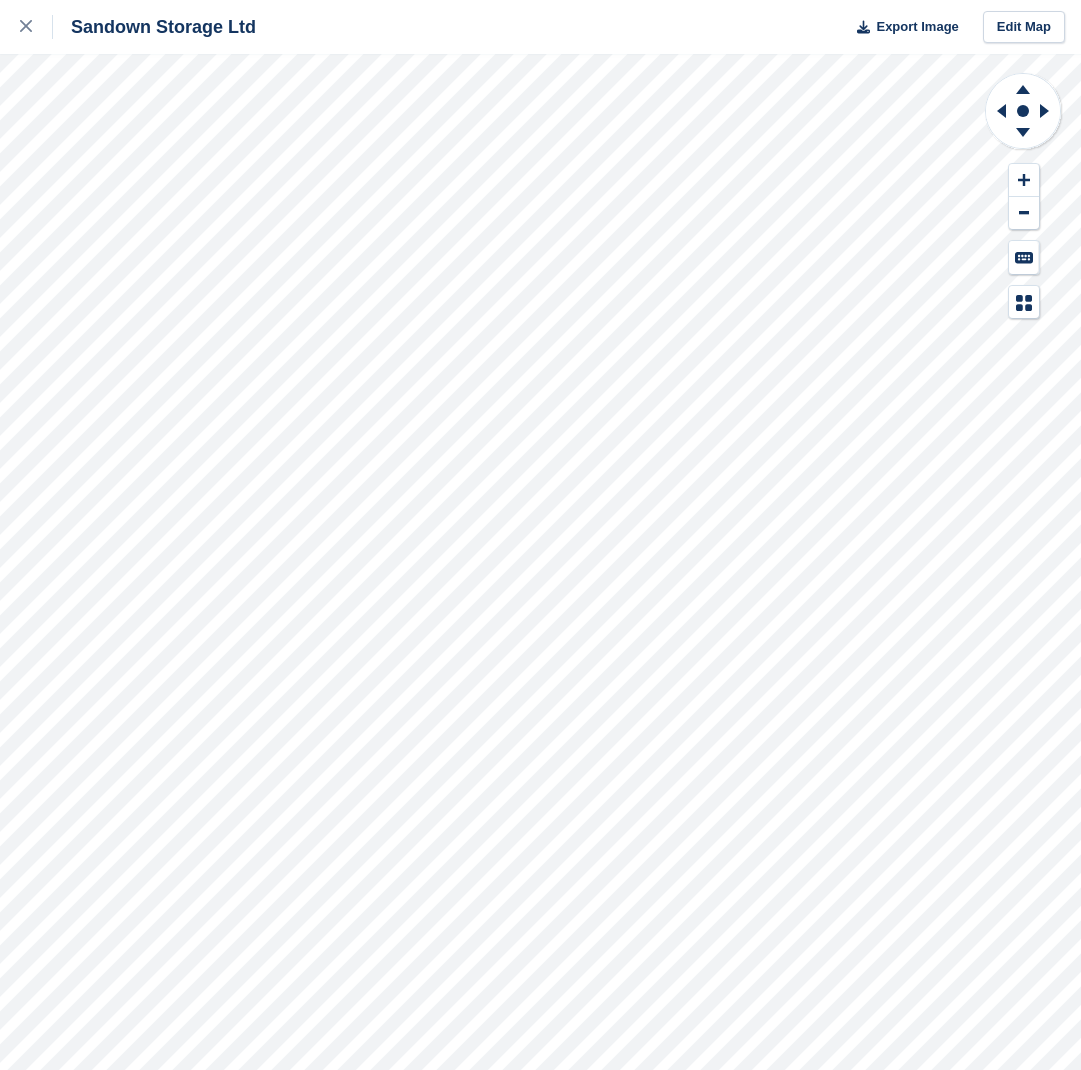 scroll, scrollTop: 0, scrollLeft: 0, axis: both 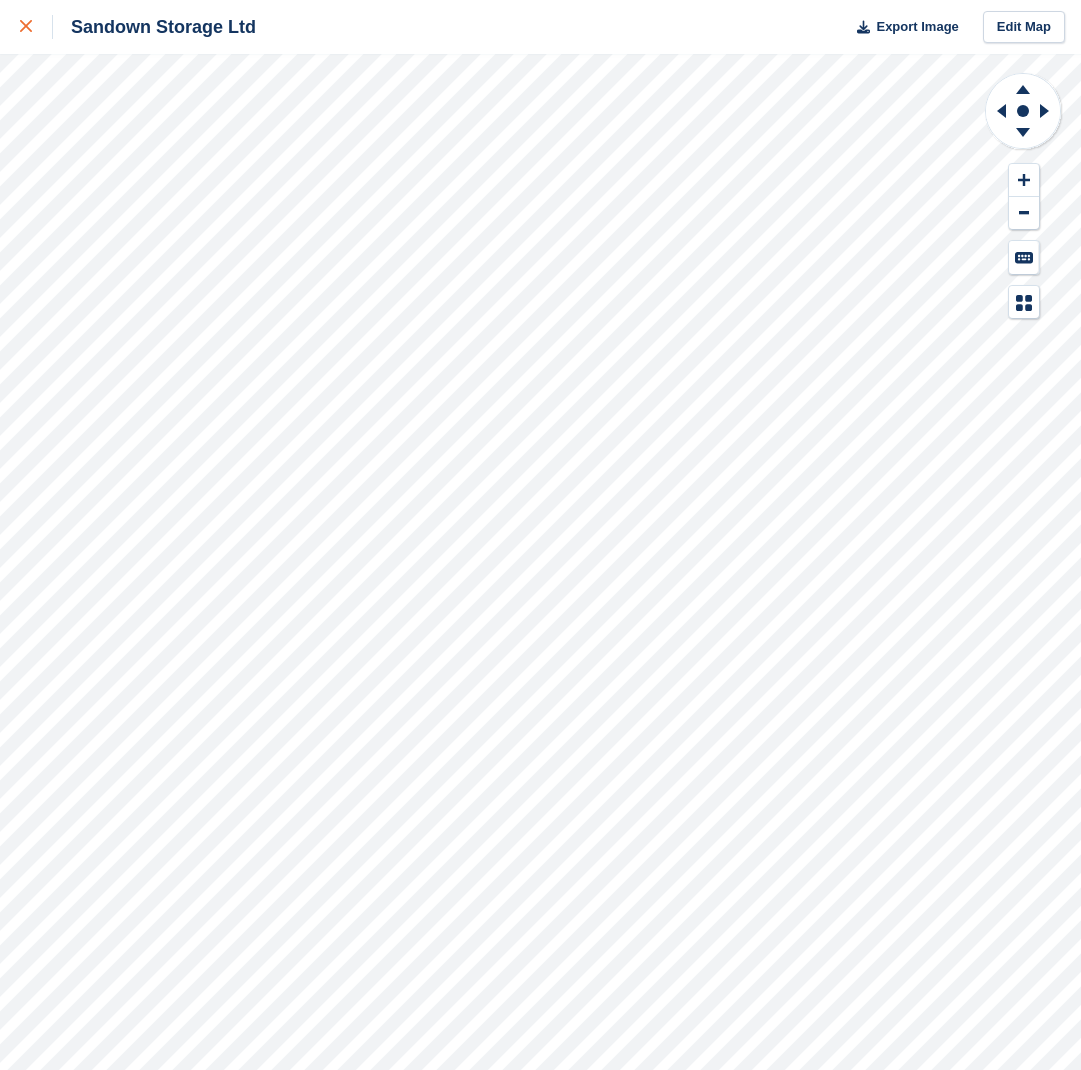 click 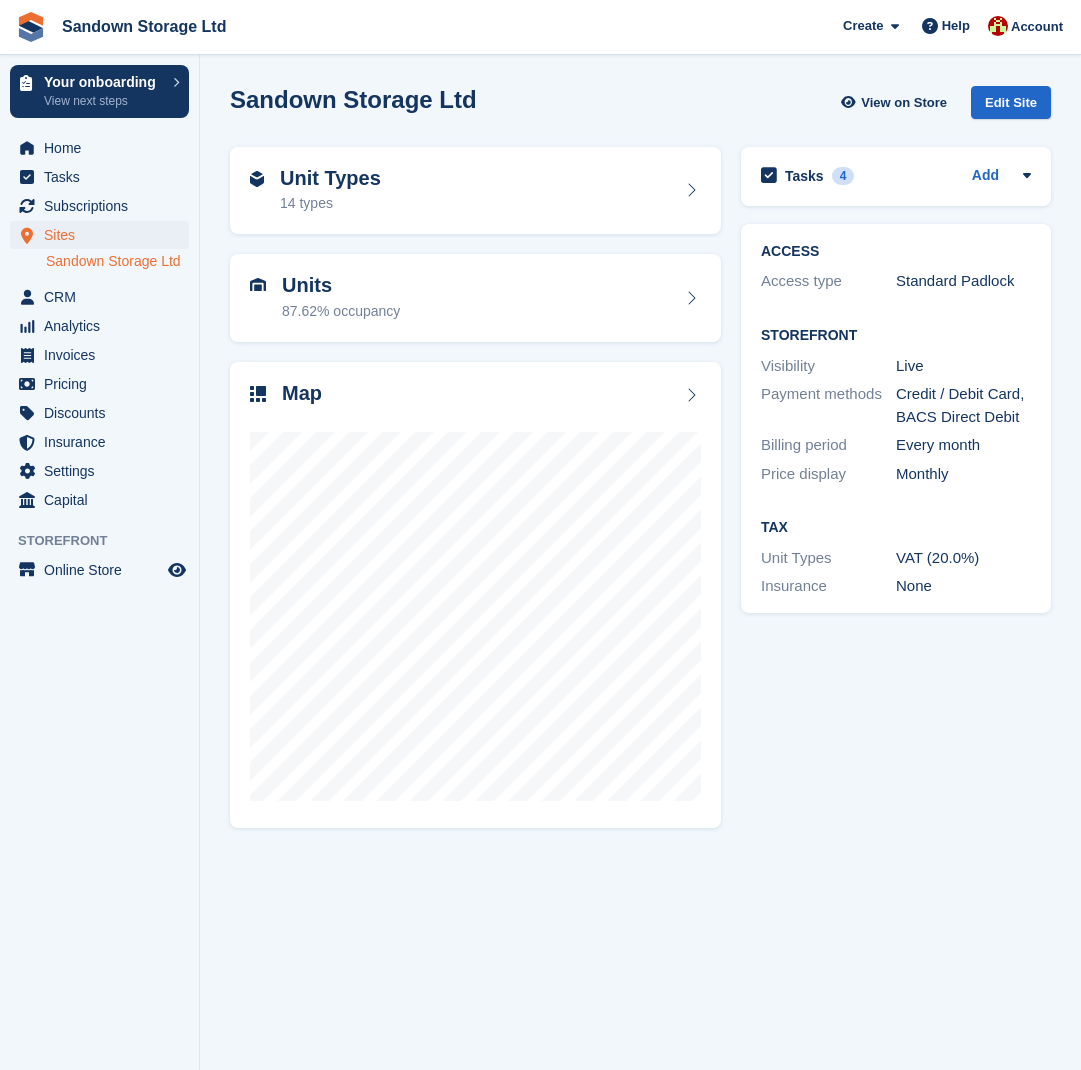 scroll, scrollTop: 0, scrollLeft: 0, axis: both 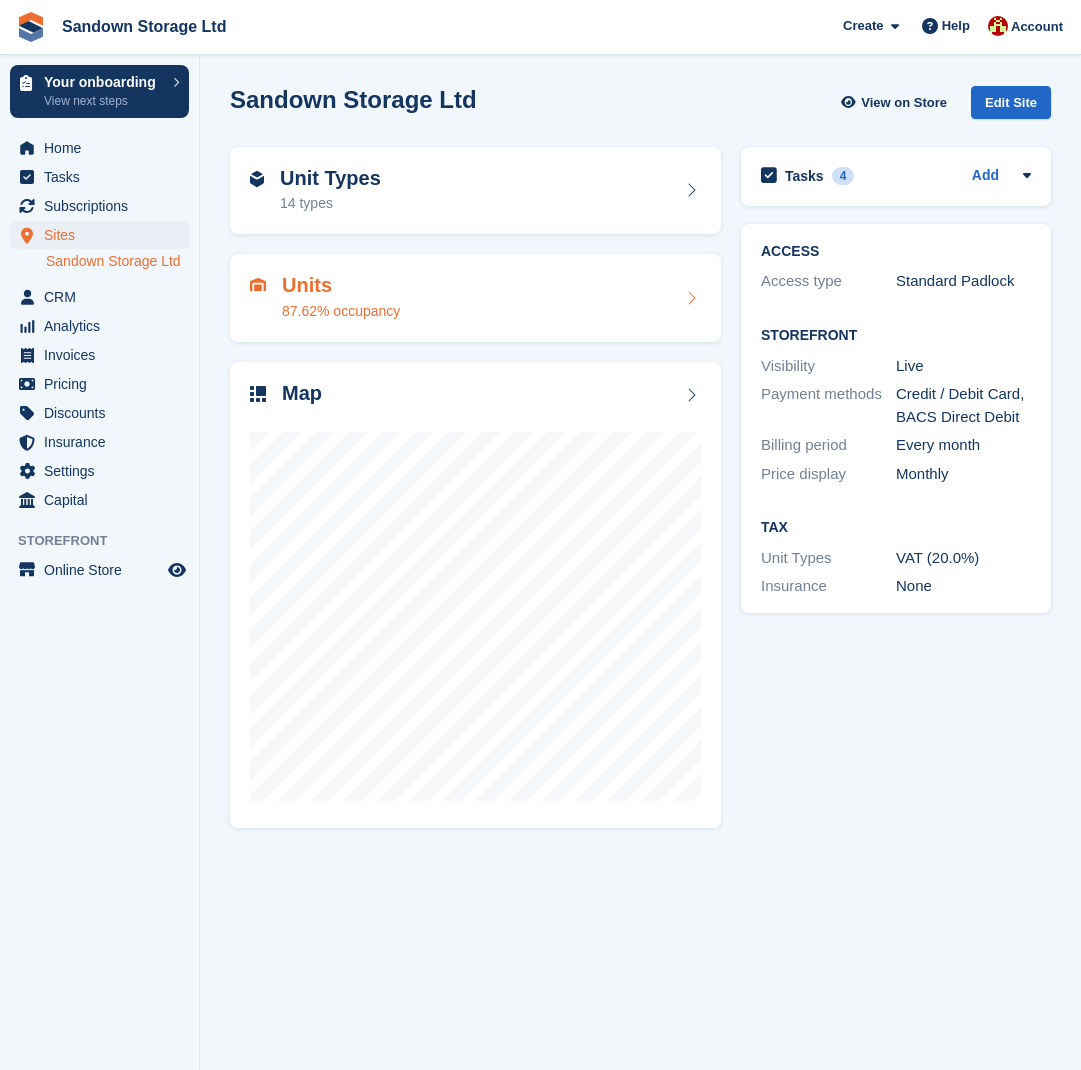 click on "87.62% occupancy" at bounding box center [341, 311] 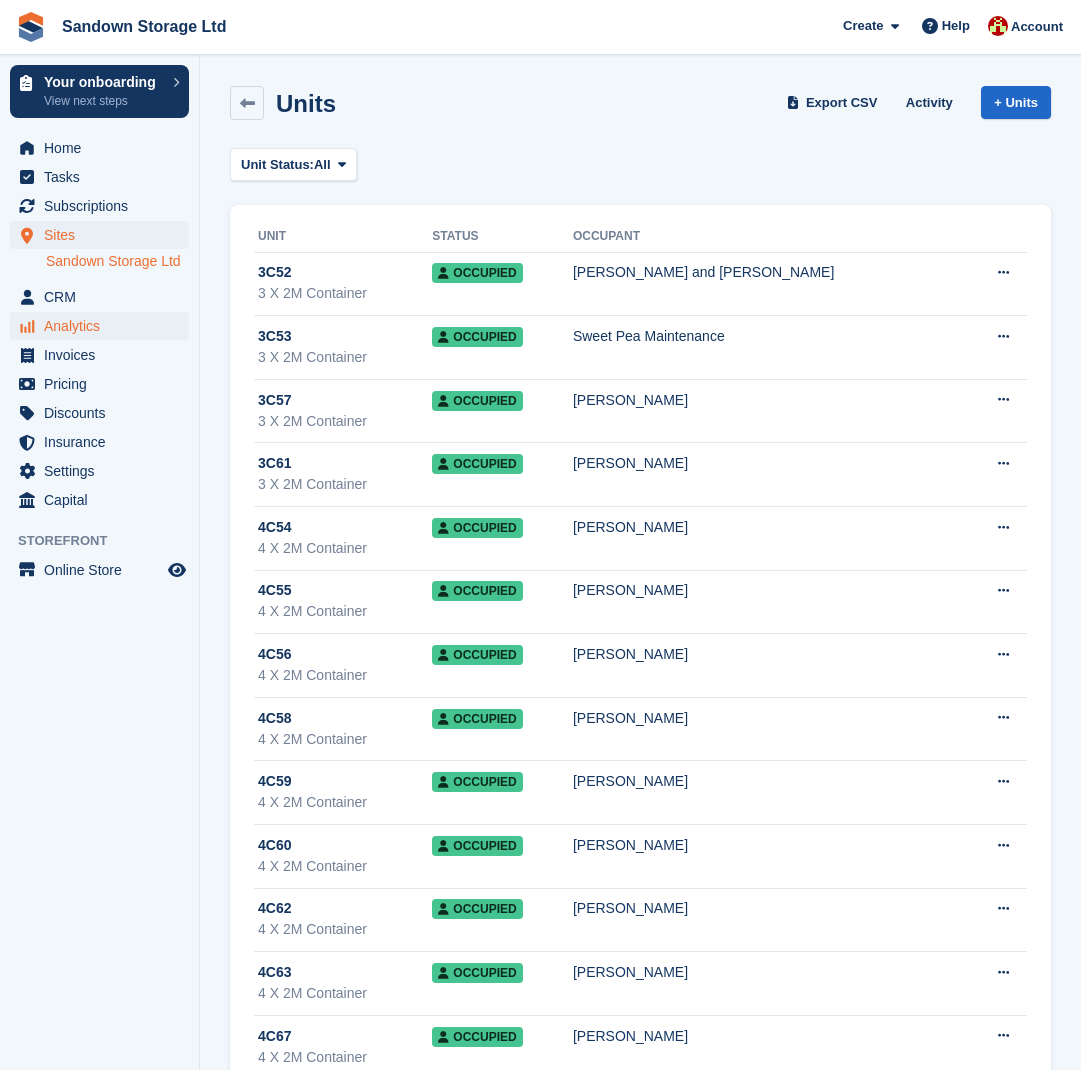 scroll, scrollTop: 0, scrollLeft: 0, axis: both 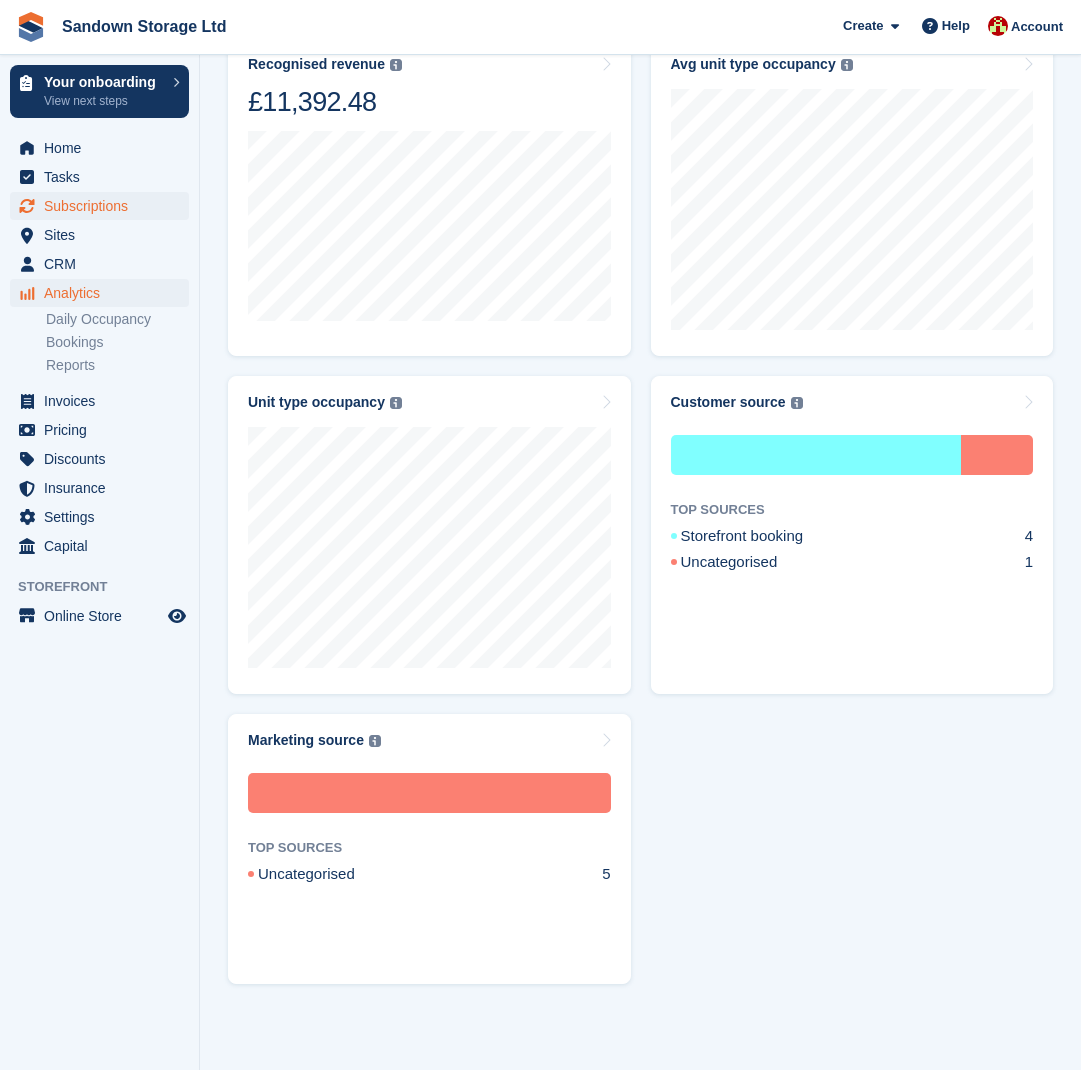 click on "Subscriptions" at bounding box center [104, 206] 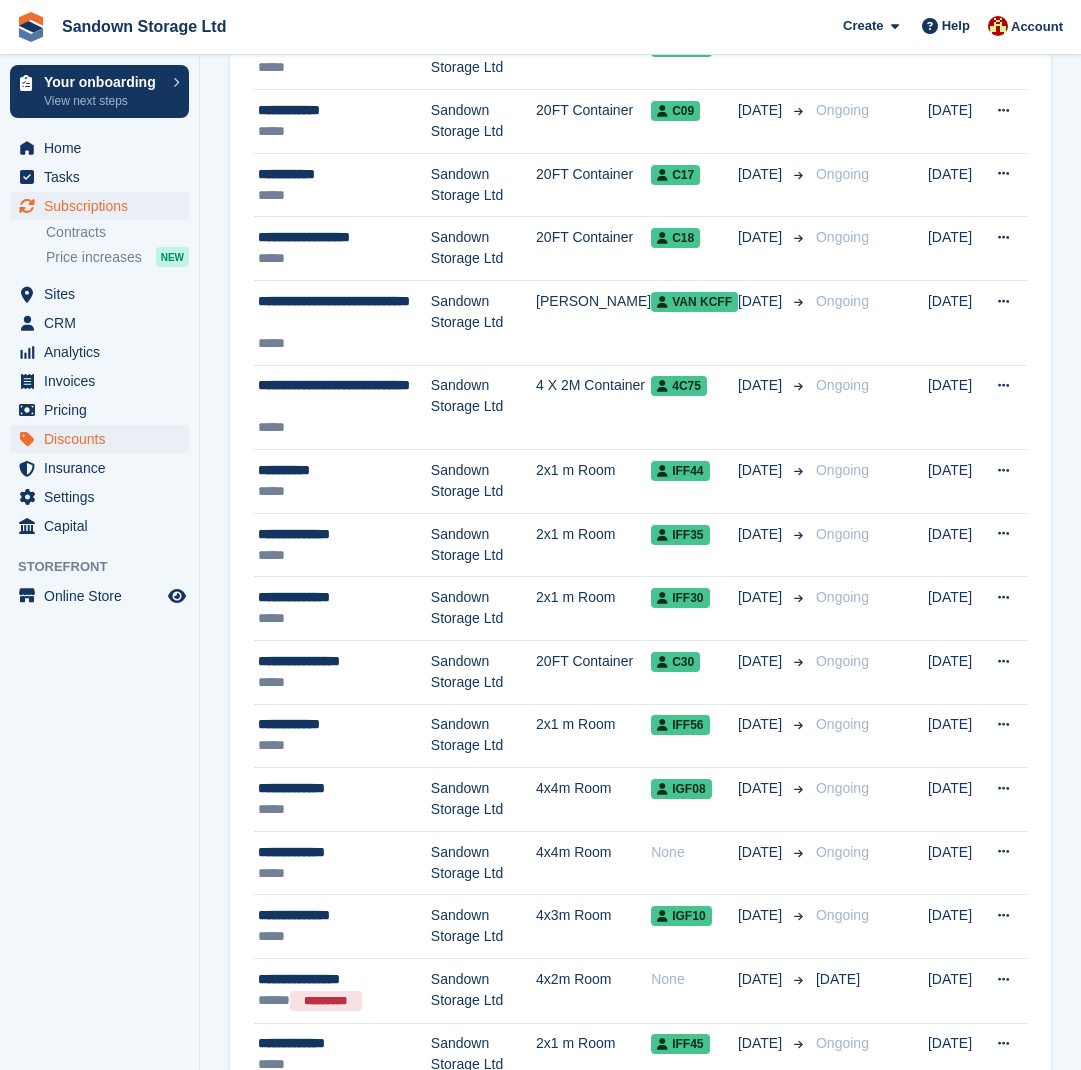scroll, scrollTop: 0, scrollLeft: 0, axis: both 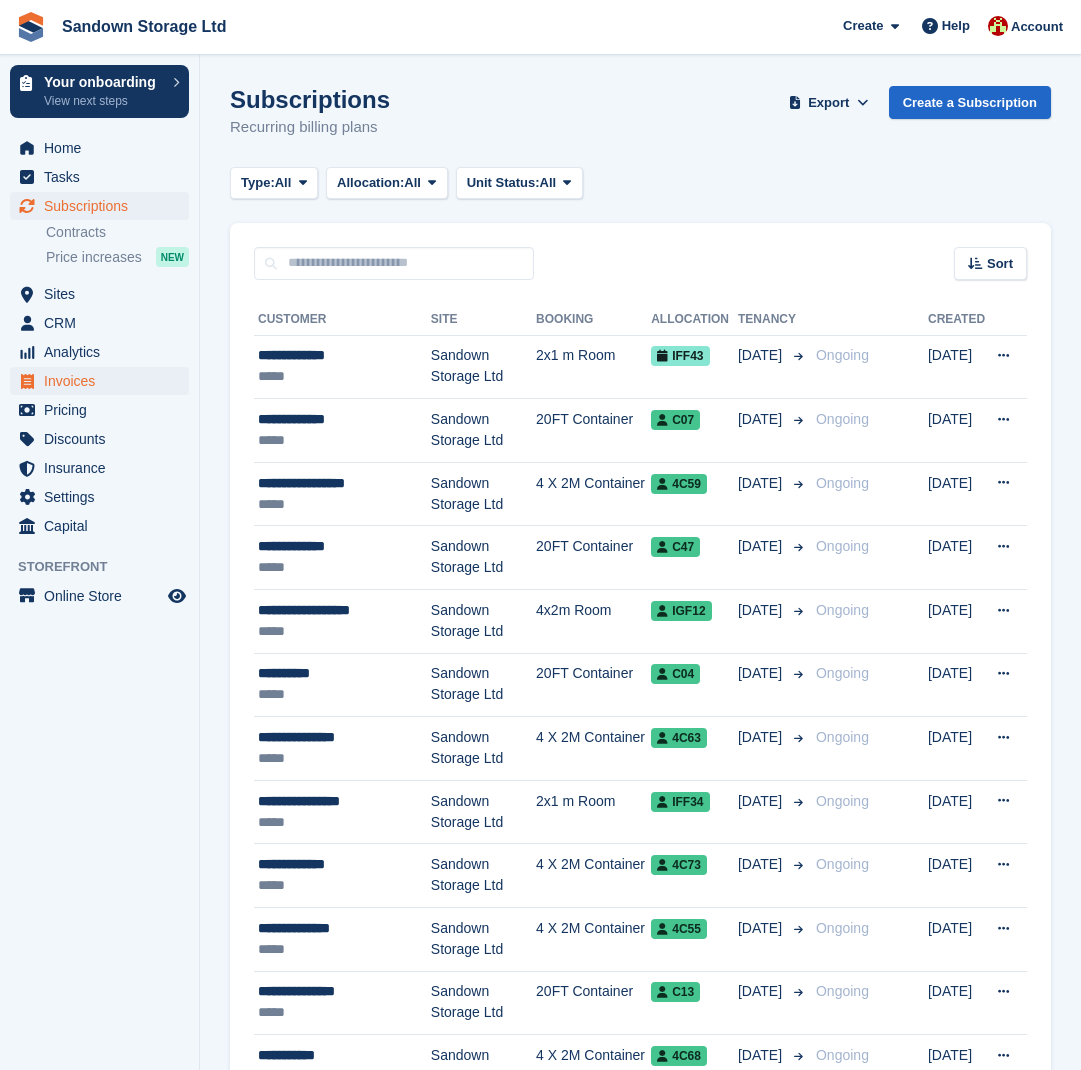 click on "Invoices" at bounding box center [104, 381] 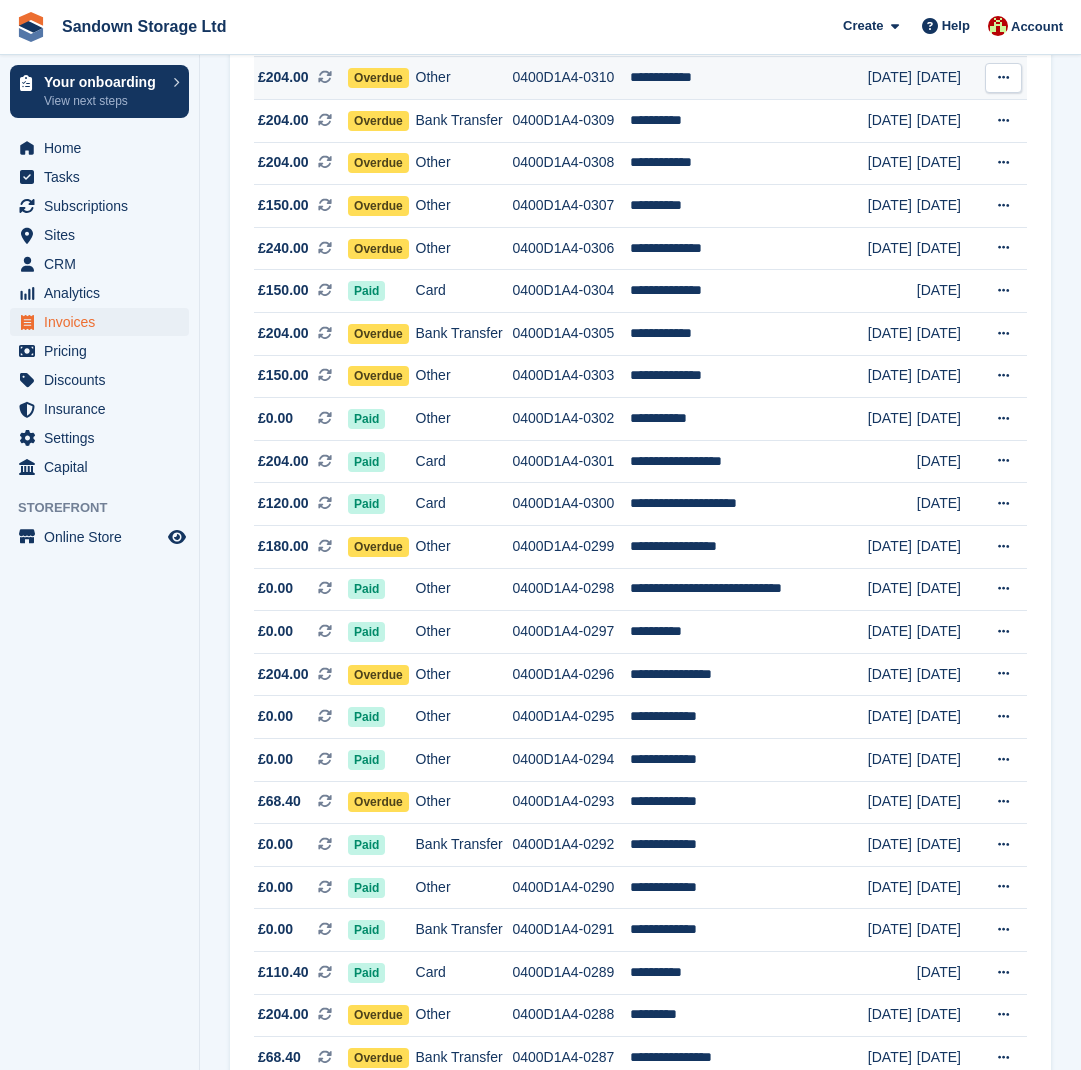scroll, scrollTop: 637, scrollLeft: 0, axis: vertical 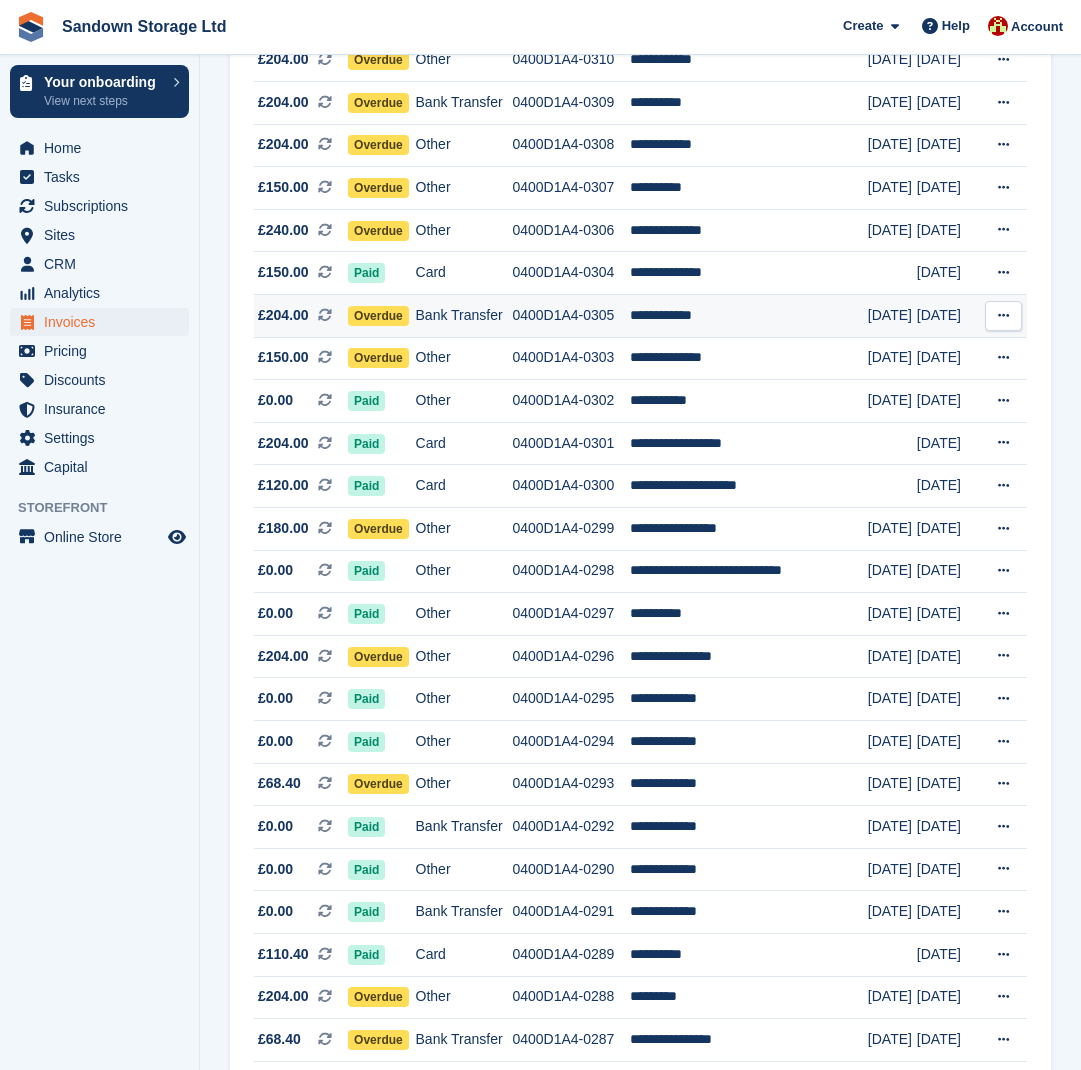 click on "Bank Transfer" at bounding box center [464, 316] 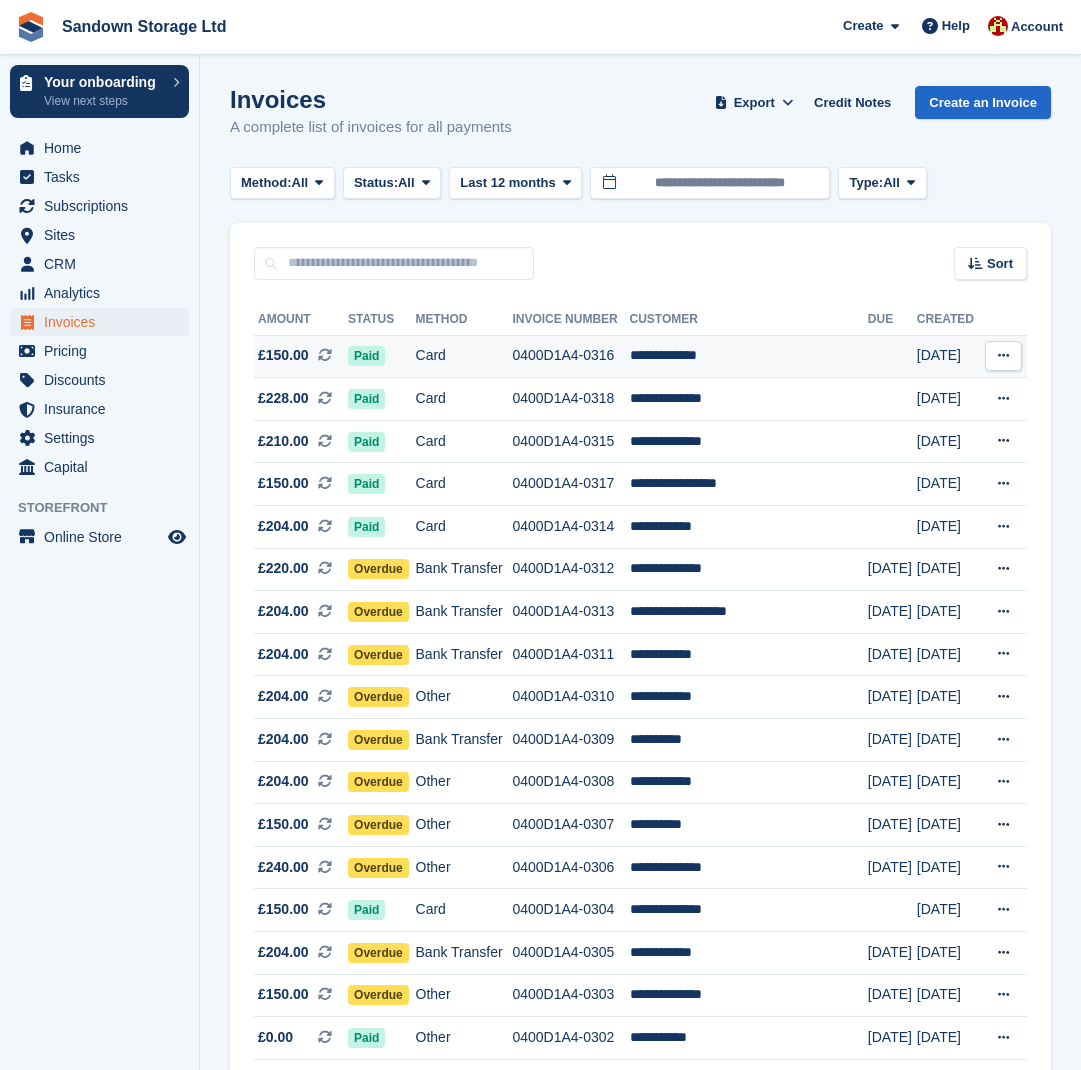 scroll, scrollTop: 0, scrollLeft: 0, axis: both 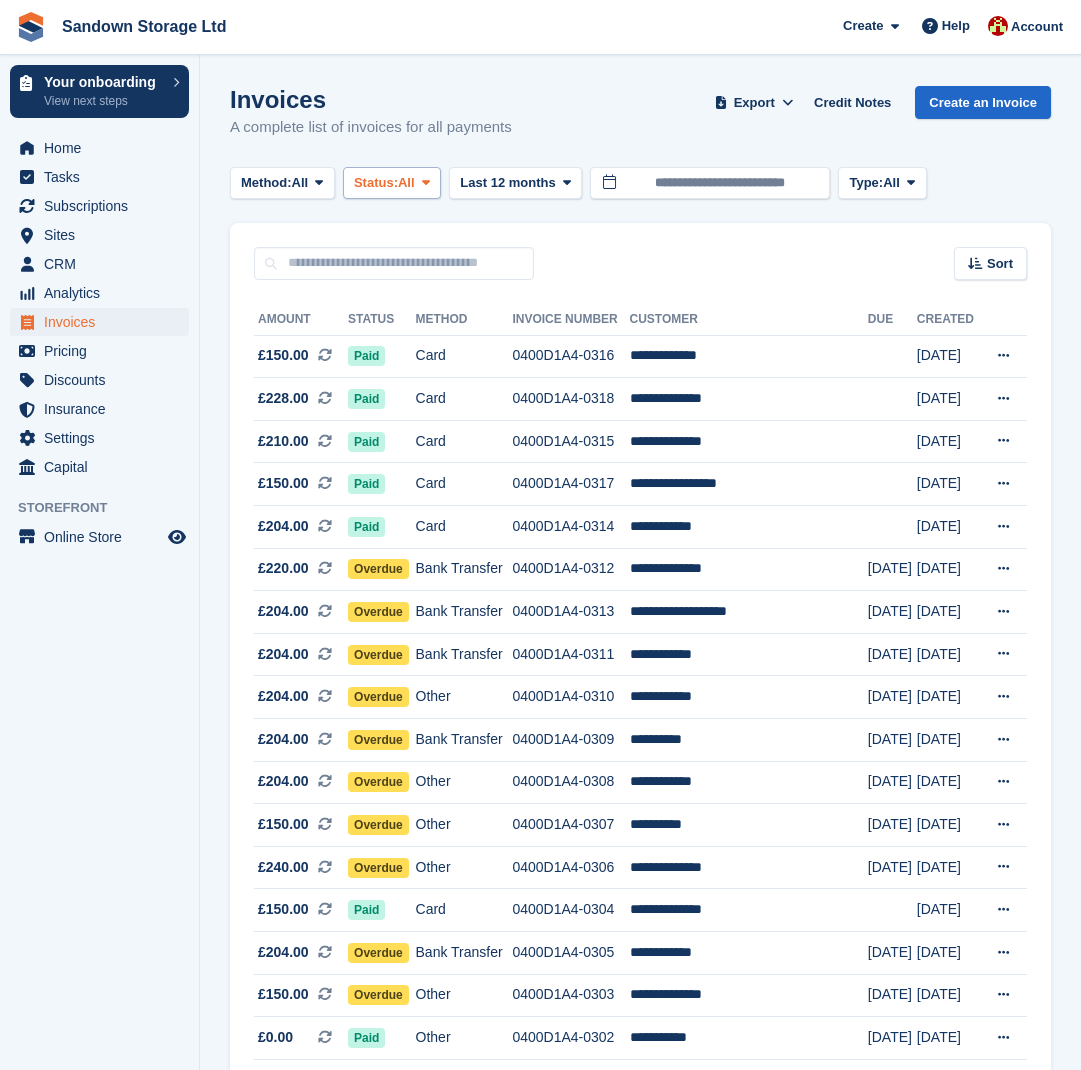click at bounding box center (426, 182) 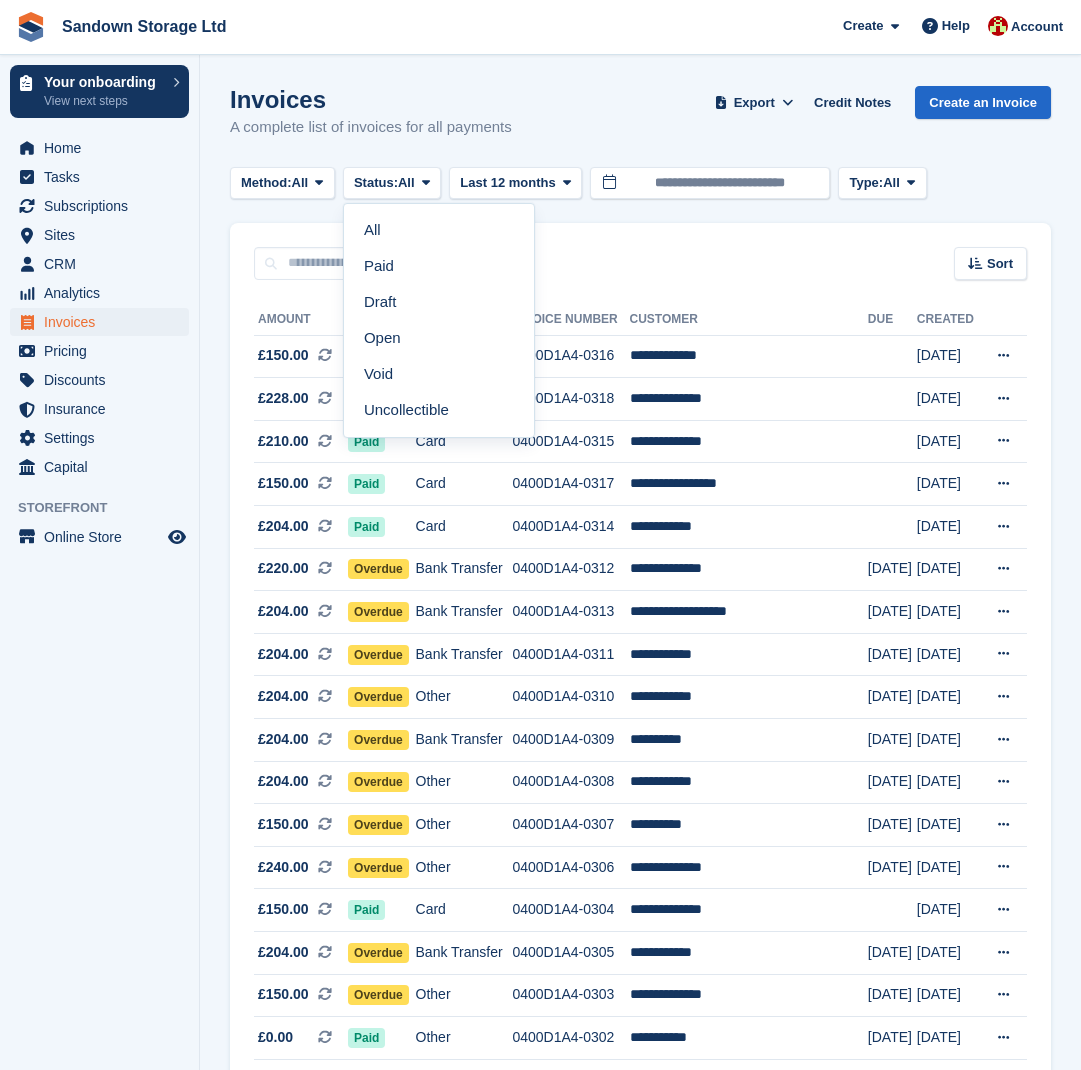click on "Sort
Sort by
Date created
Created (oldest first)
Created (newest first)" at bounding box center (640, 251) 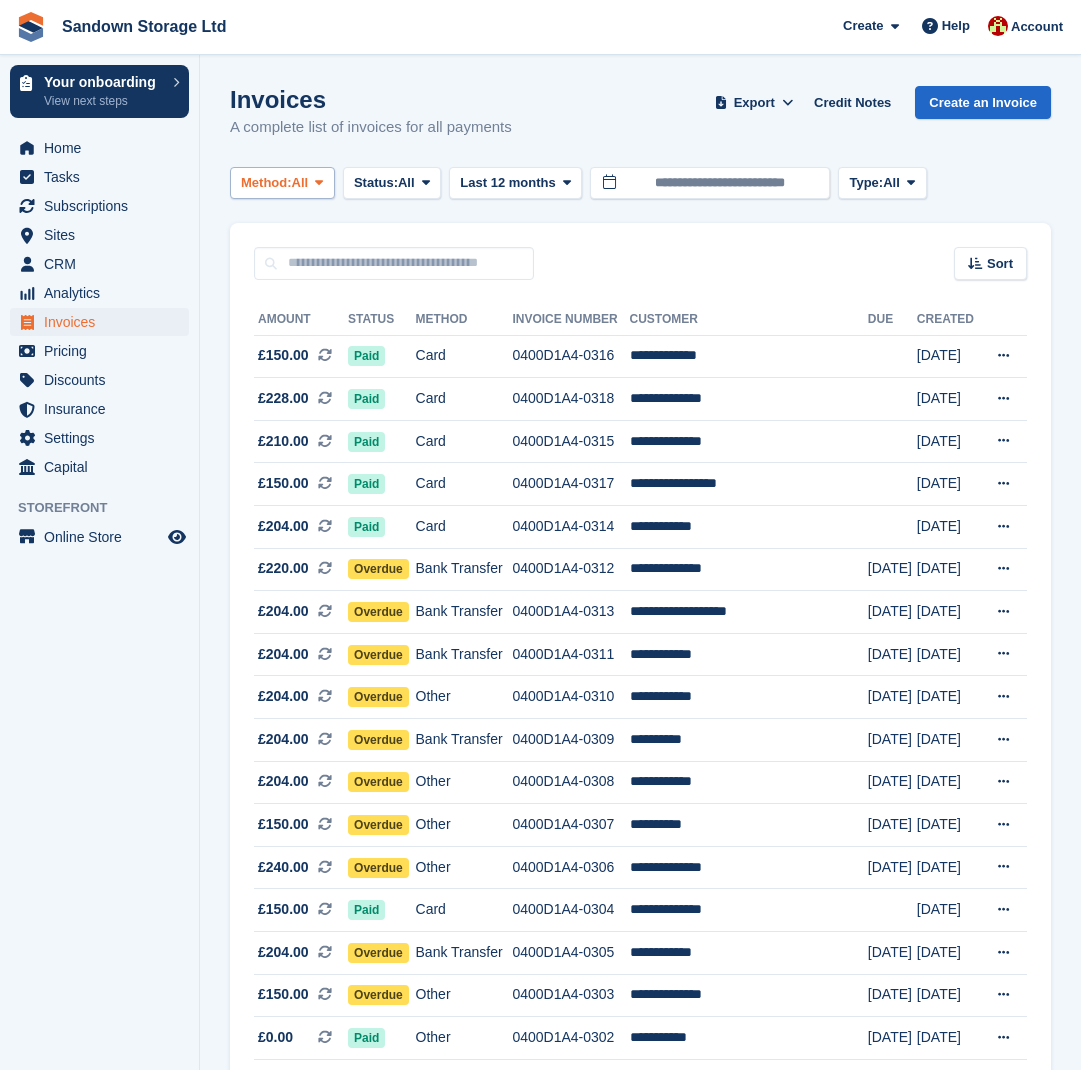 click on "All" at bounding box center (300, 183) 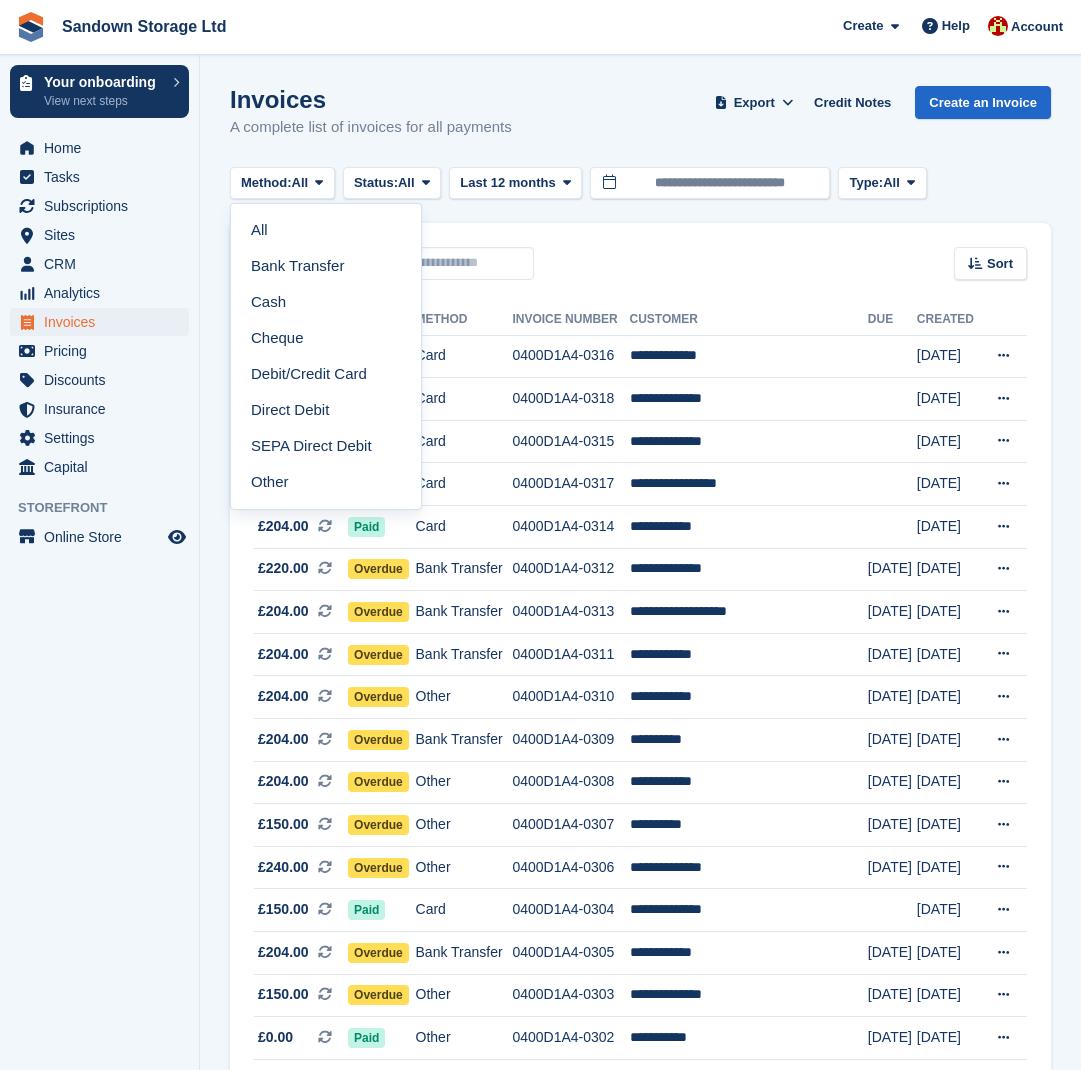 click on "Invoices
A complete list of invoices for all payments
Export
Export Invoices
Export a CSV of all Invoices which match the current filters.
Please allow time for large exports.
Export Formatted for Sage 50
Export Formatted for Xero
Start Export
Credit Notes
Create an Invoice
Method:
All
All
Bank Transfer
Cash
Cheque
Debit/Credit Card
Direct Debit
SEPA Direct Debit
Other
Status:
All" at bounding box center (640, 1310) 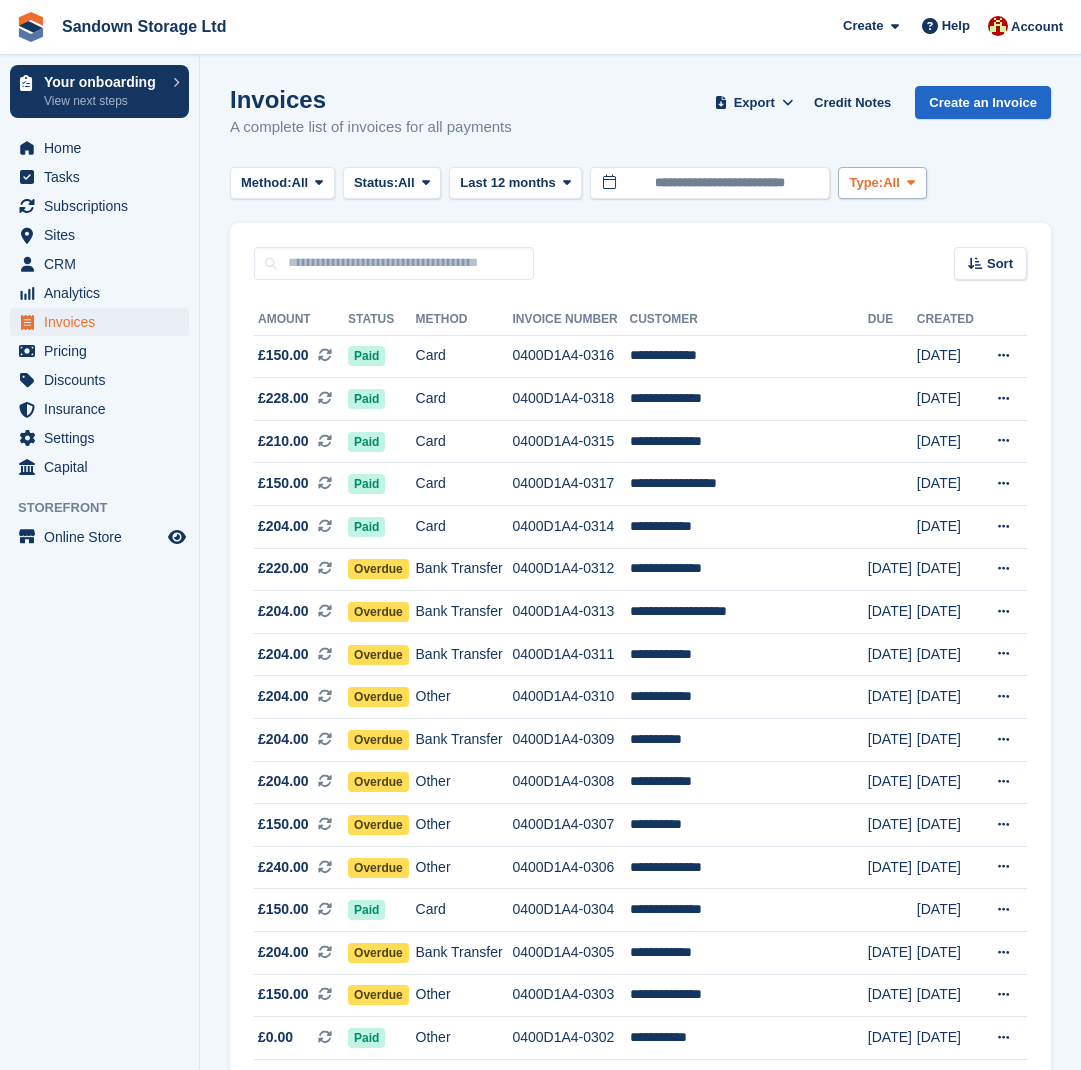 click on "All" at bounding box center (891, 183) 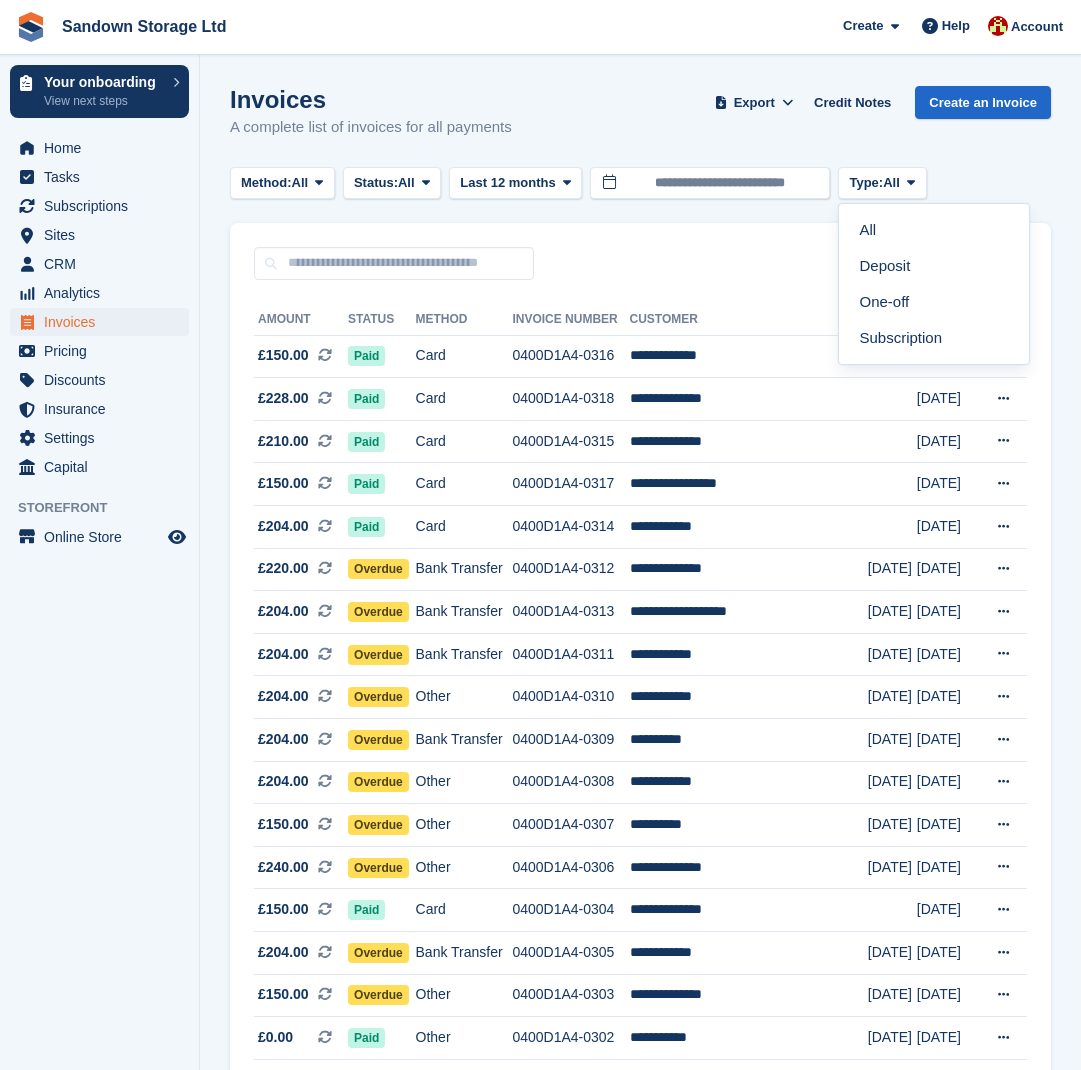 click on "Sort
Sort by
Date created
Created (oldest first)
Created (newest first)" at bounding box center [640, 251] 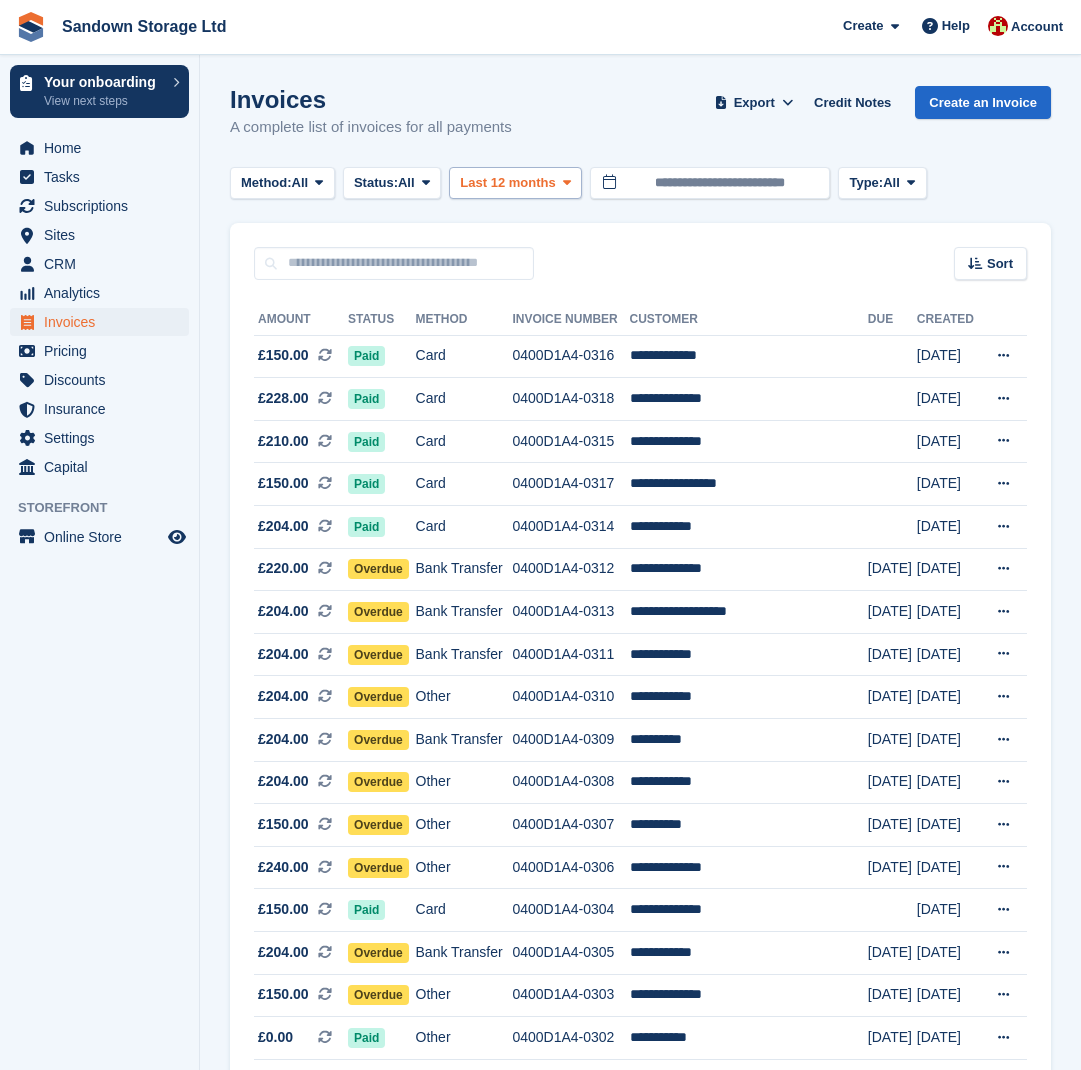 click at bounding box center [567, 182] 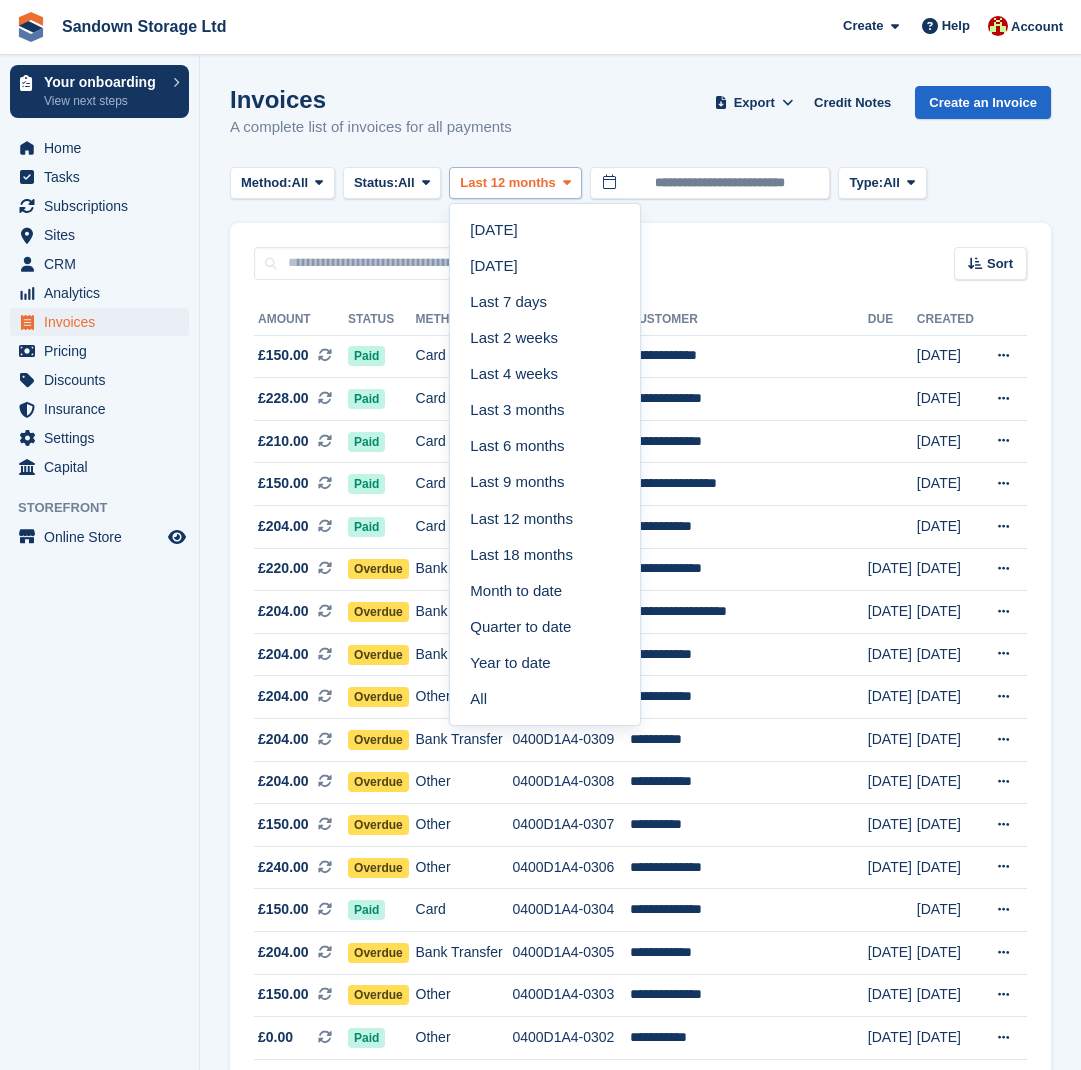 click at bounding box center (567, 182) 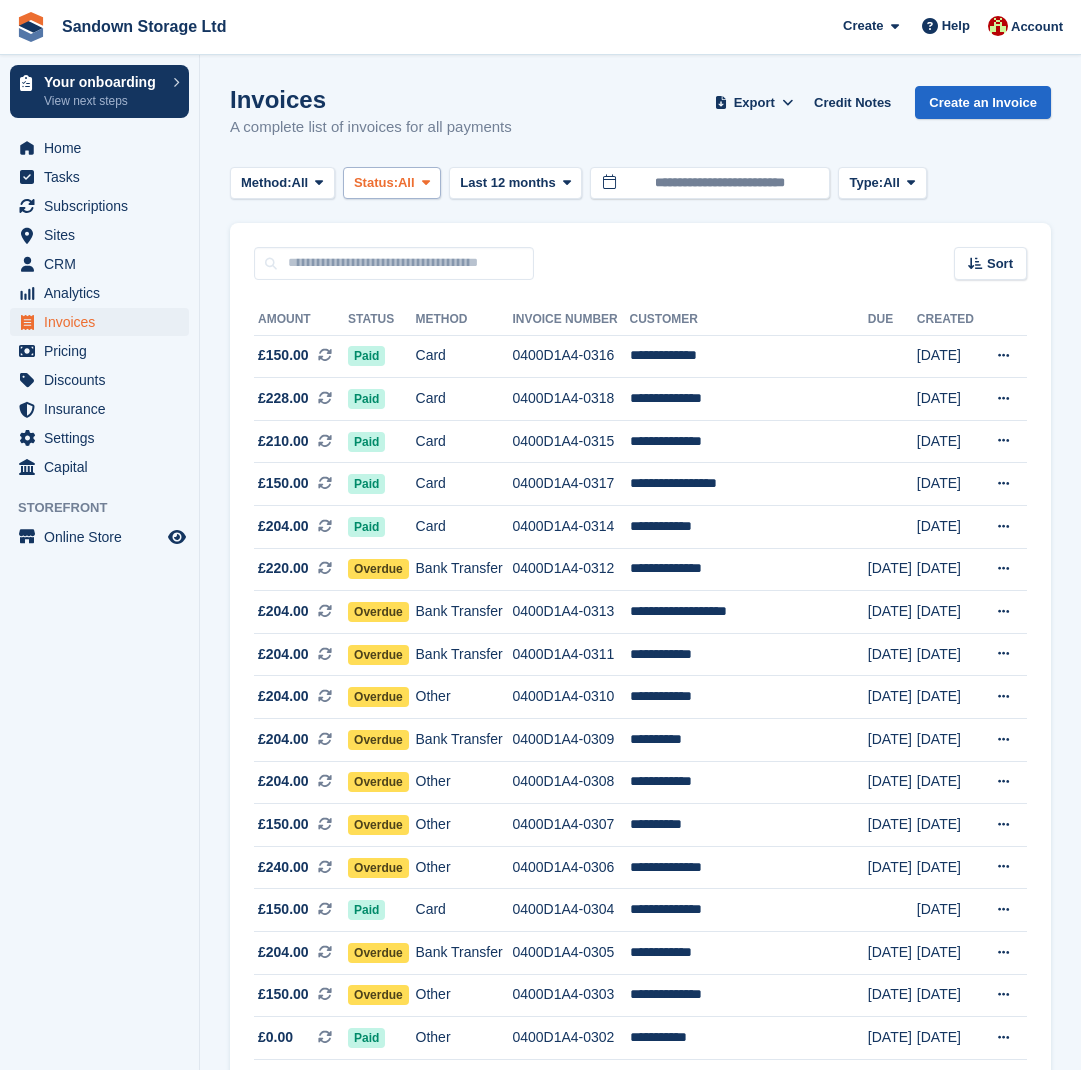 click on "Status:" at bounding box center [376, 183] 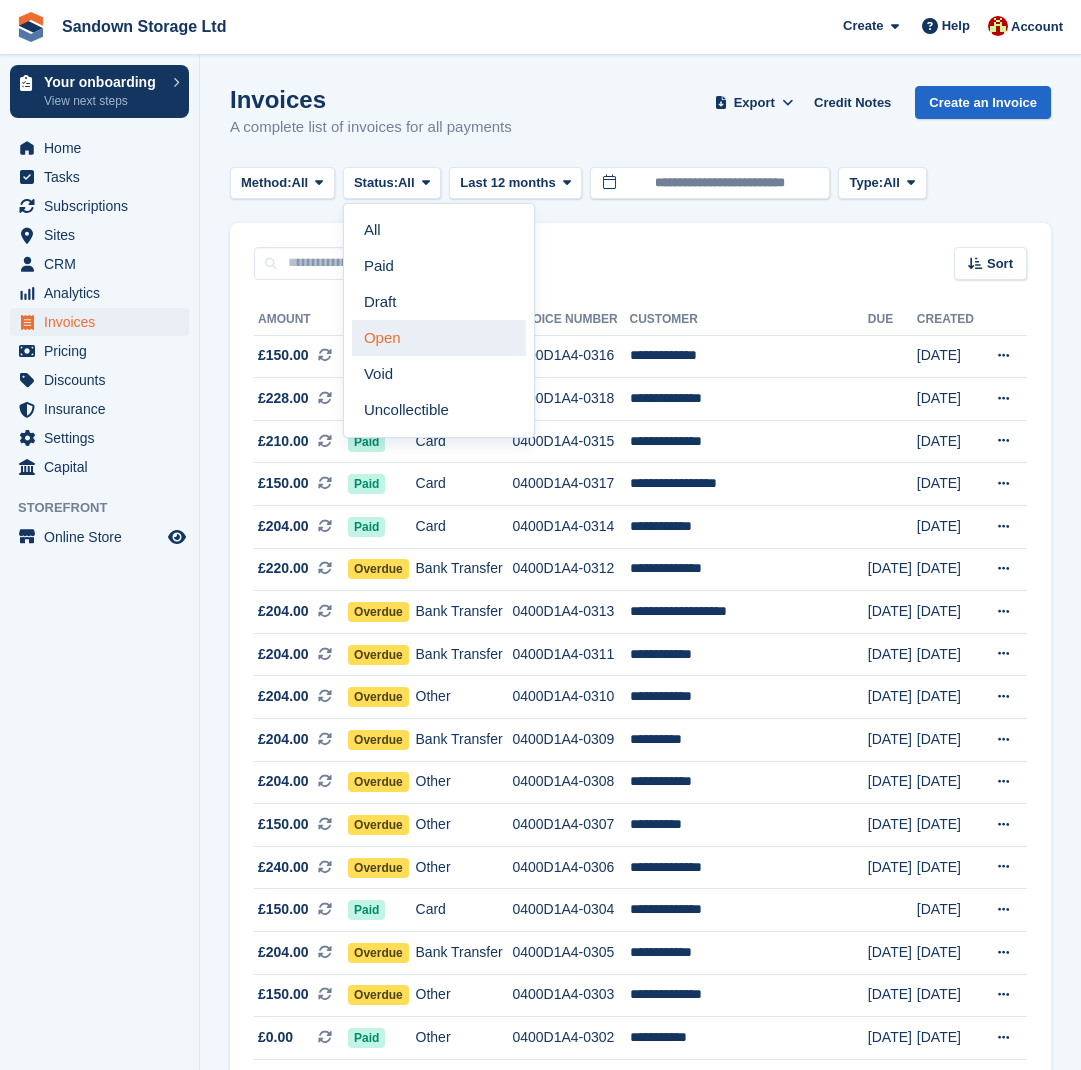 click on "Open" at bounding box center (439, 338) 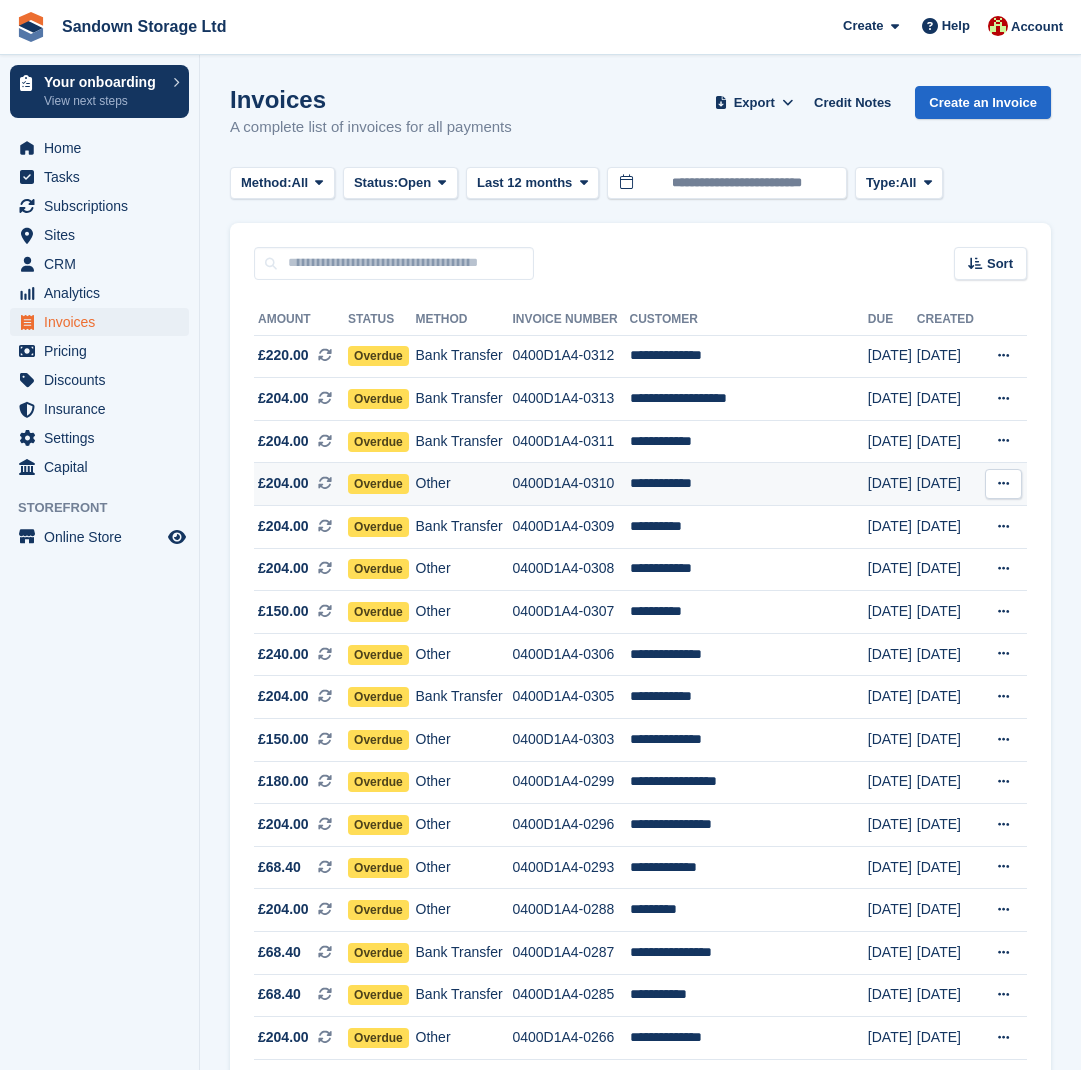 scroll, scrollTop: 0, scrollLeft: 0, axis: both 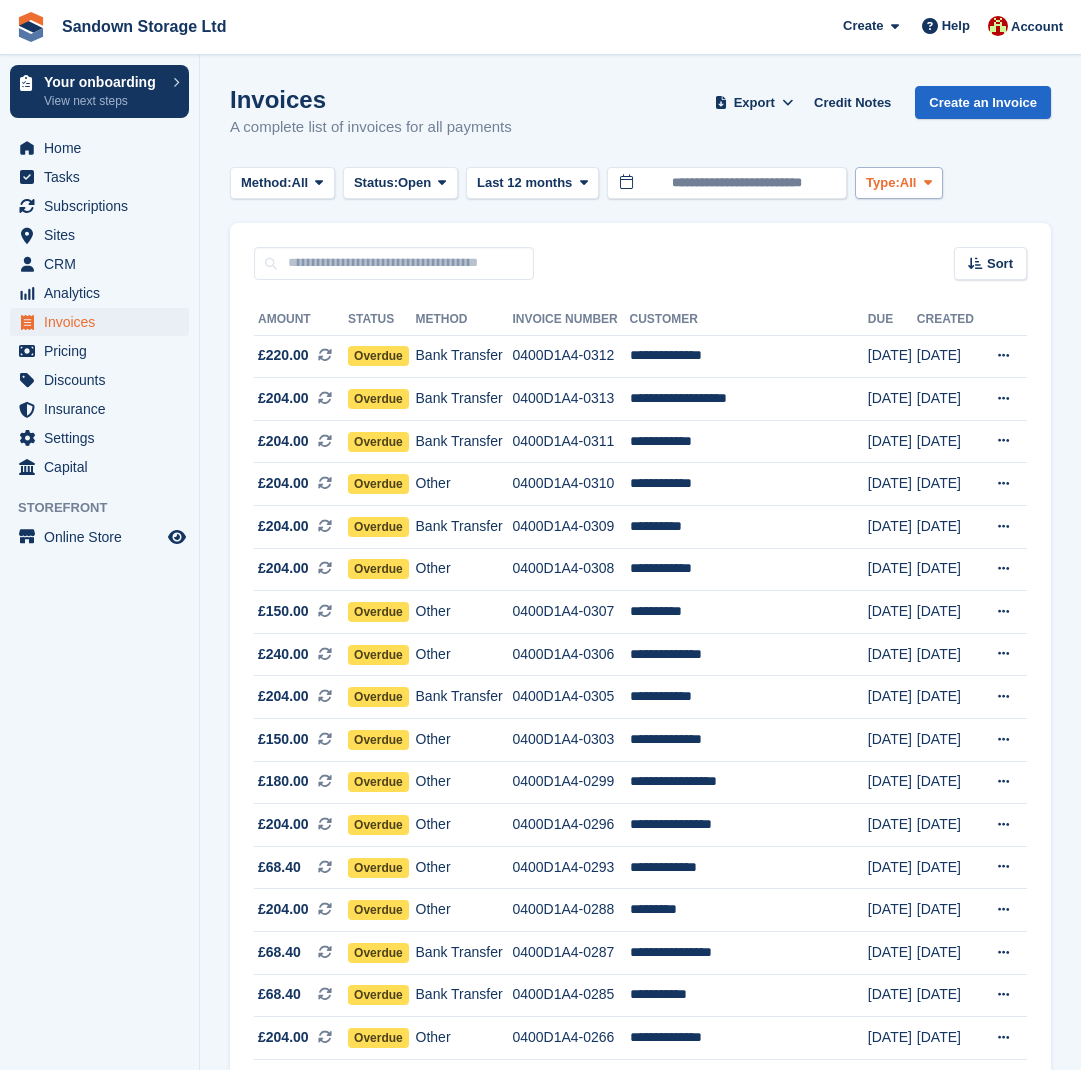 click on "Type:" at bounding box center [883, 183] 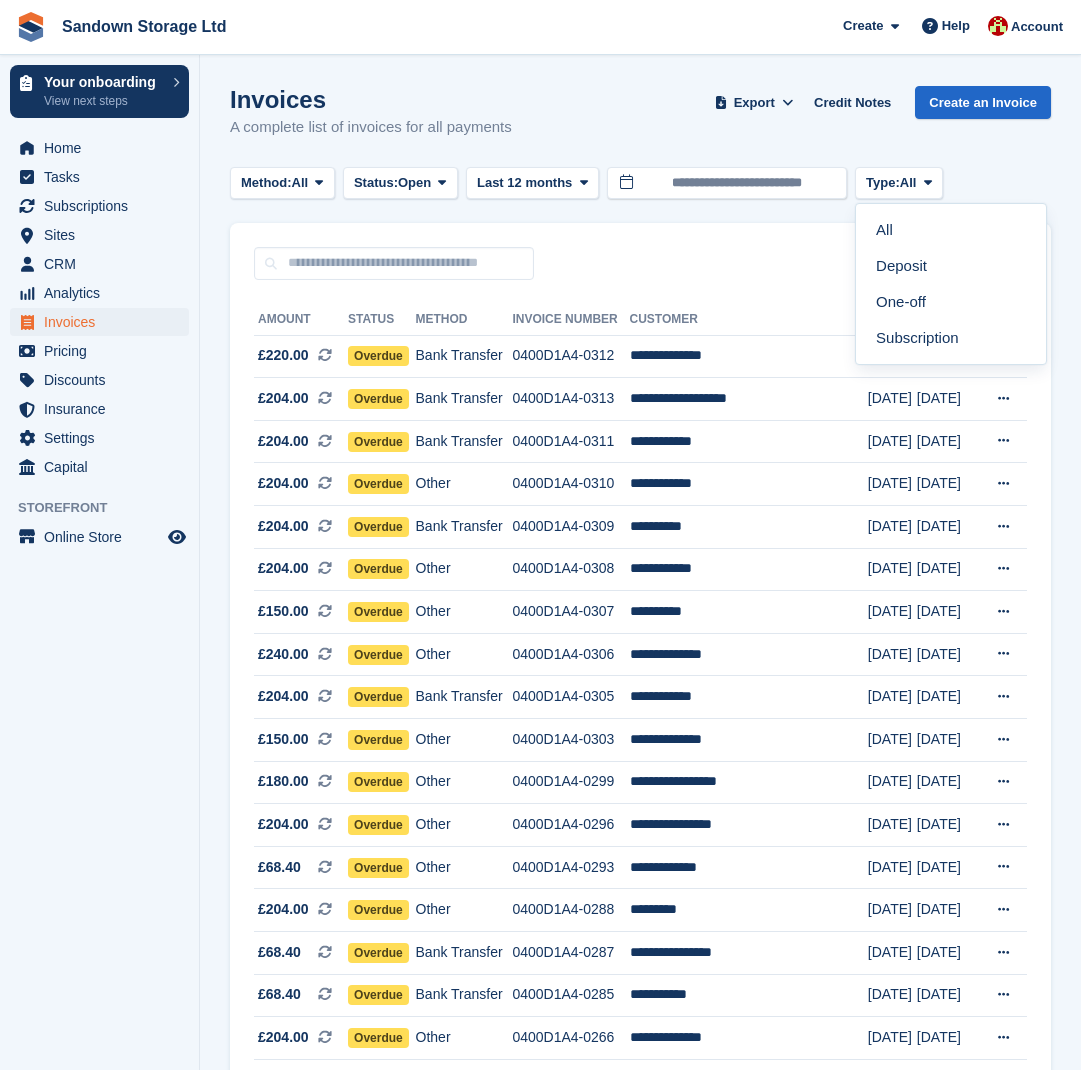 click on "Invoices
A complete list of invoices for all payments
Export
Export Invoices
Export a CSV of all Invoices which match the current filters.
Please allow time for large exports.
Export Formatted for Sage 50
Export Formatted for Xero
Start Export
Credit Notes
Create an Invoice
Method:
All
All
Bank Transfer
Cash
Cheque
Debit/Credit Card
Direct Debit
SEPA Direct Debit
Other
Status:
Open" at bounding box center [640, 1310] 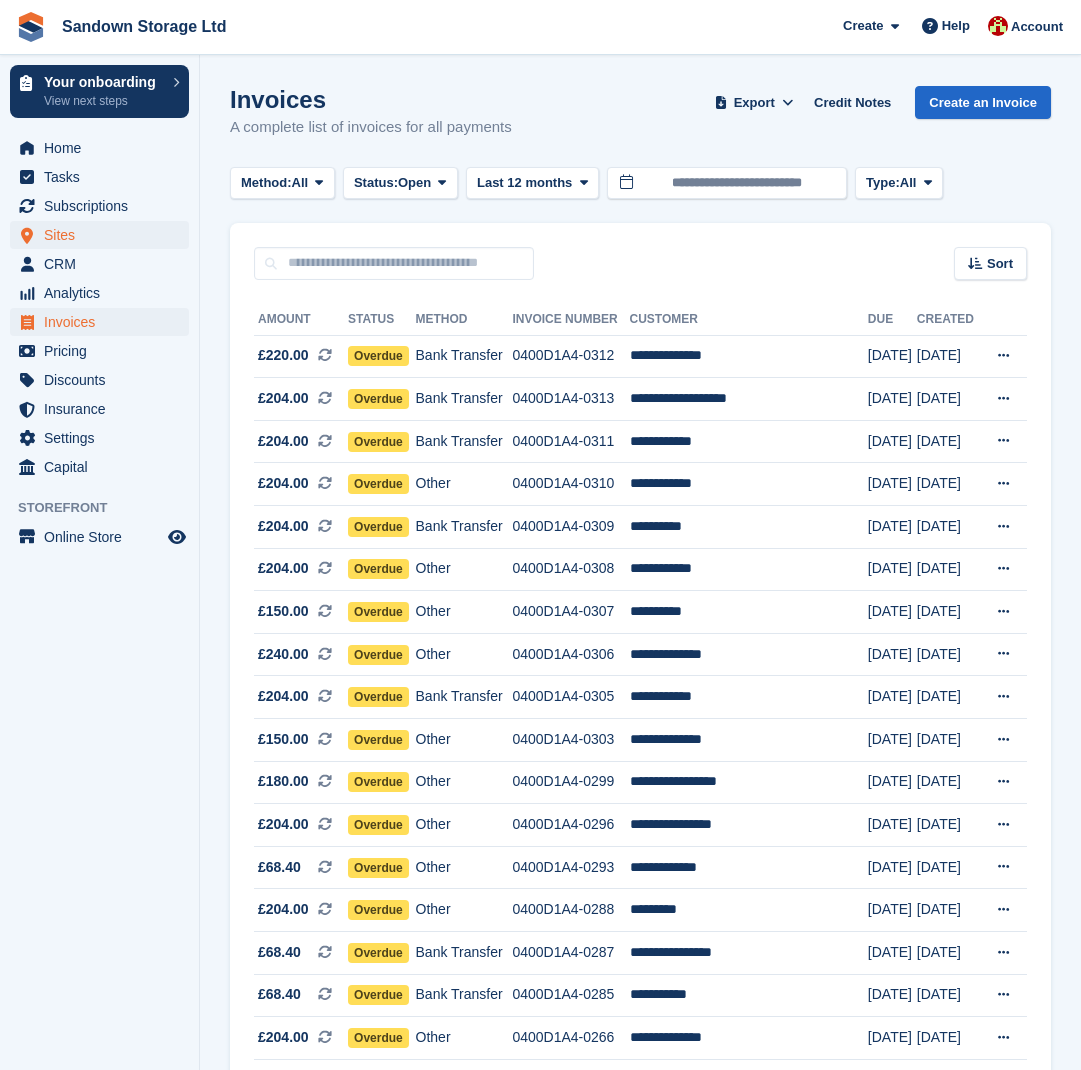 click on "Sites" at bounding box center (104, 235) 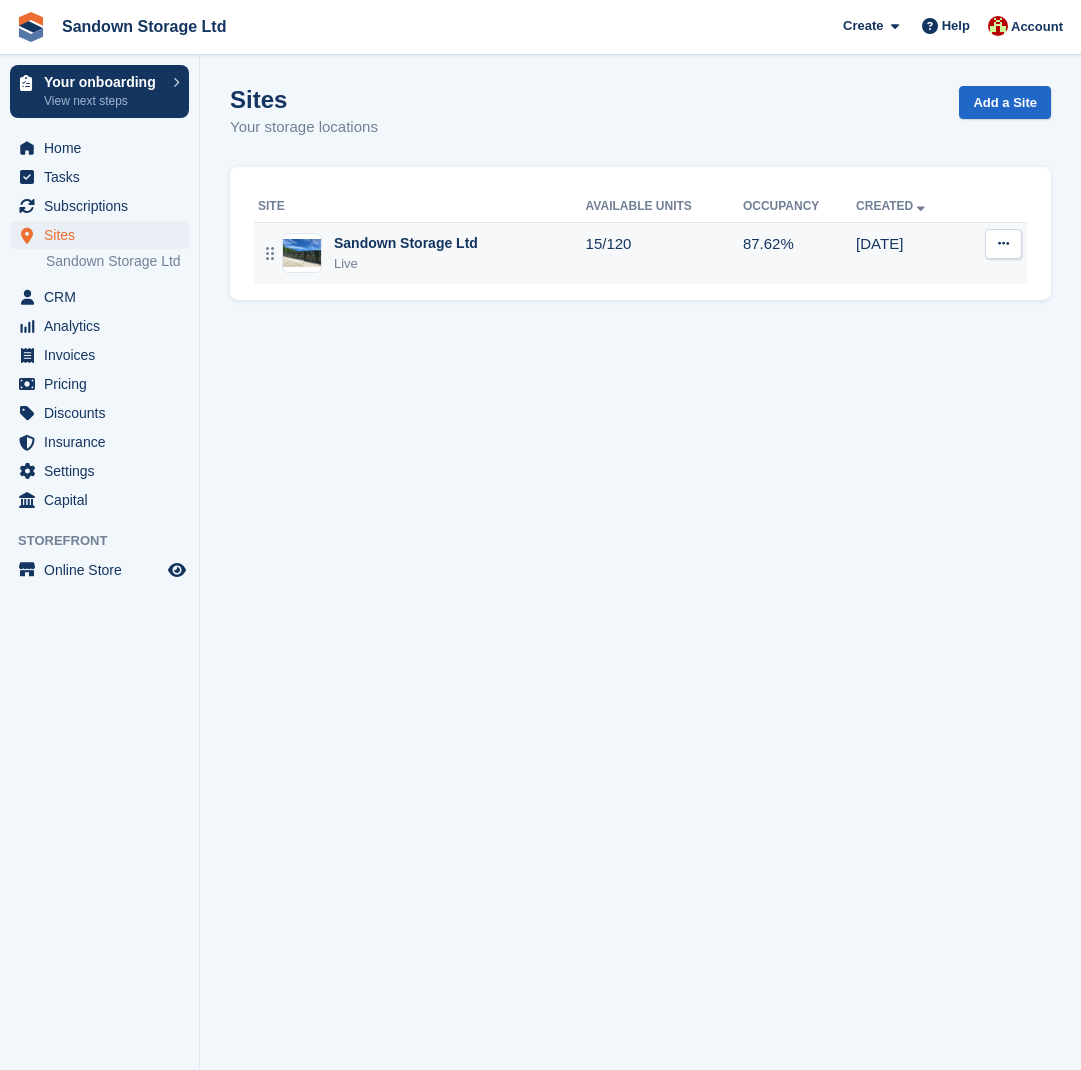 click on "Sandown Storage Ltd" at bounding box center (406, 243) 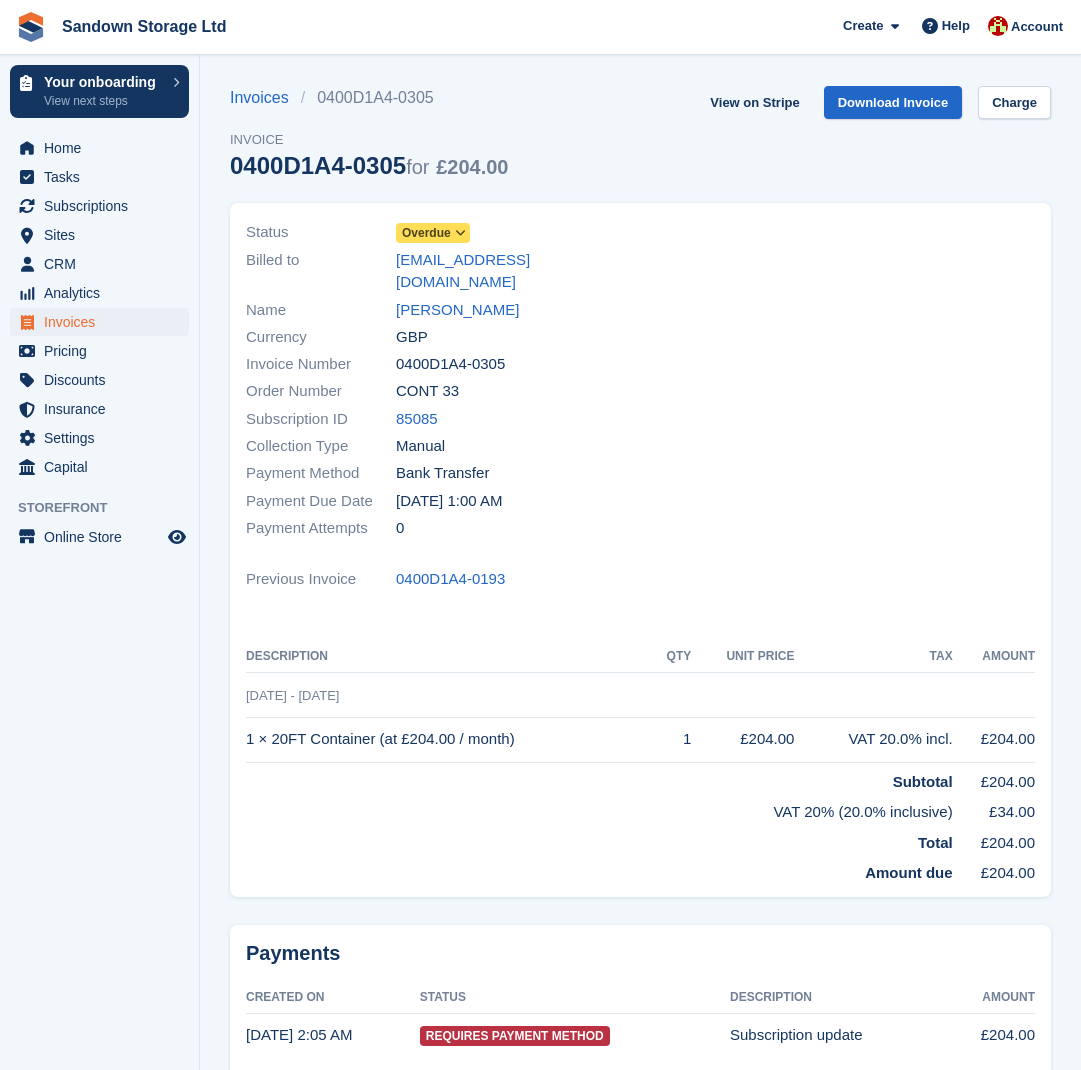 scroll, scrollTop: 0, scrollLeft: 0, axis: both 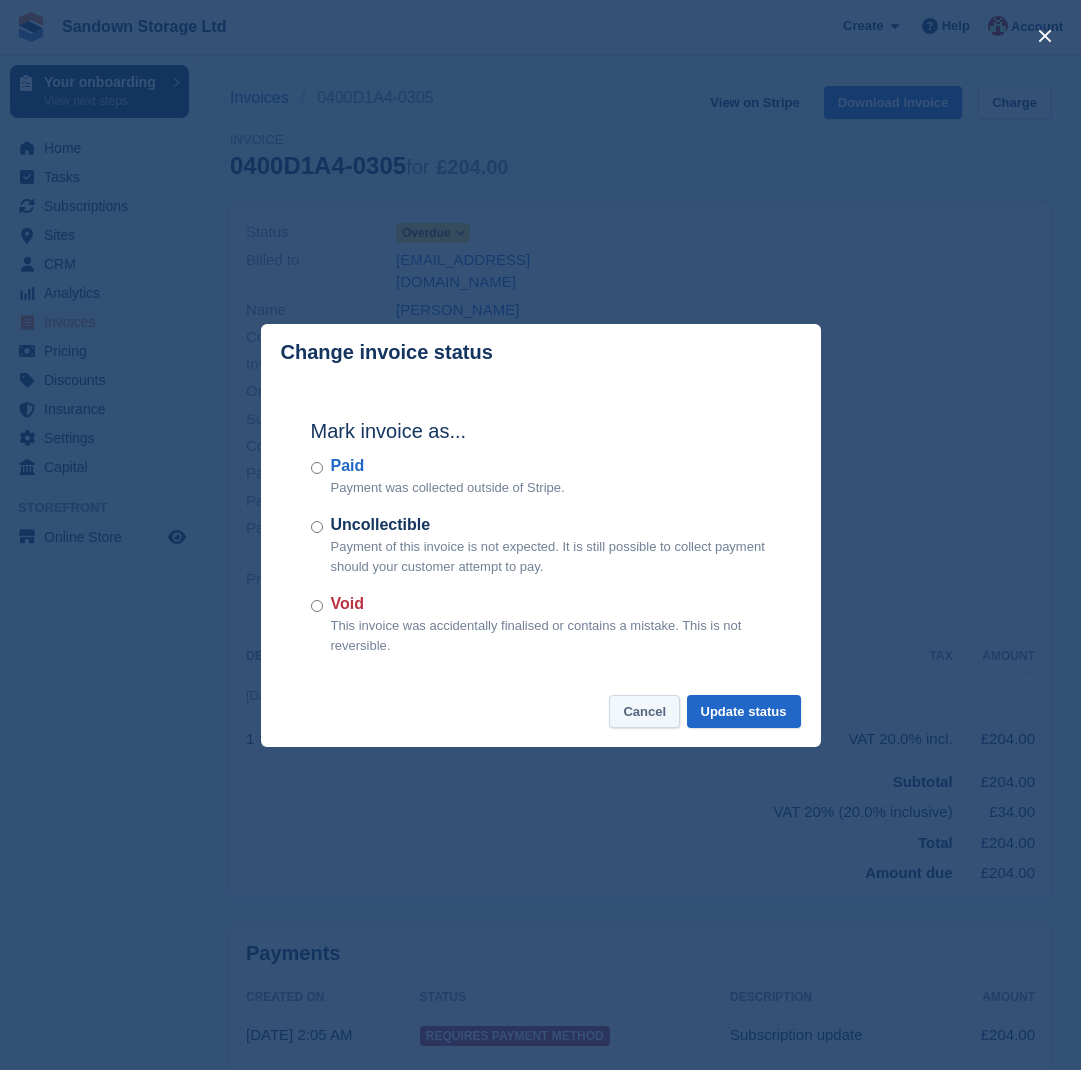 click on "Cancel" at bounding box center (644, 711) 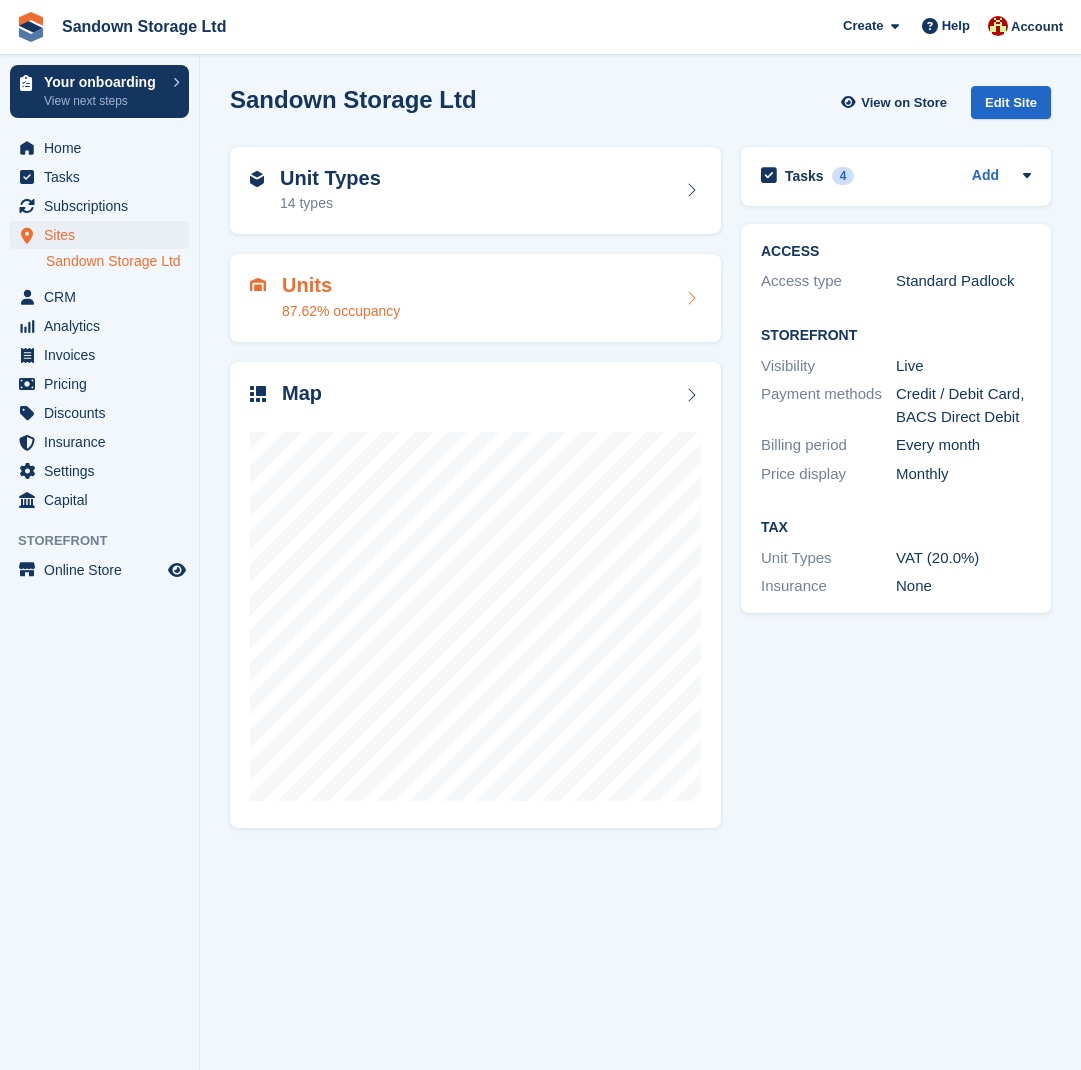 scroll, scrollTop: 0, scrollLeft: 0, axis: both 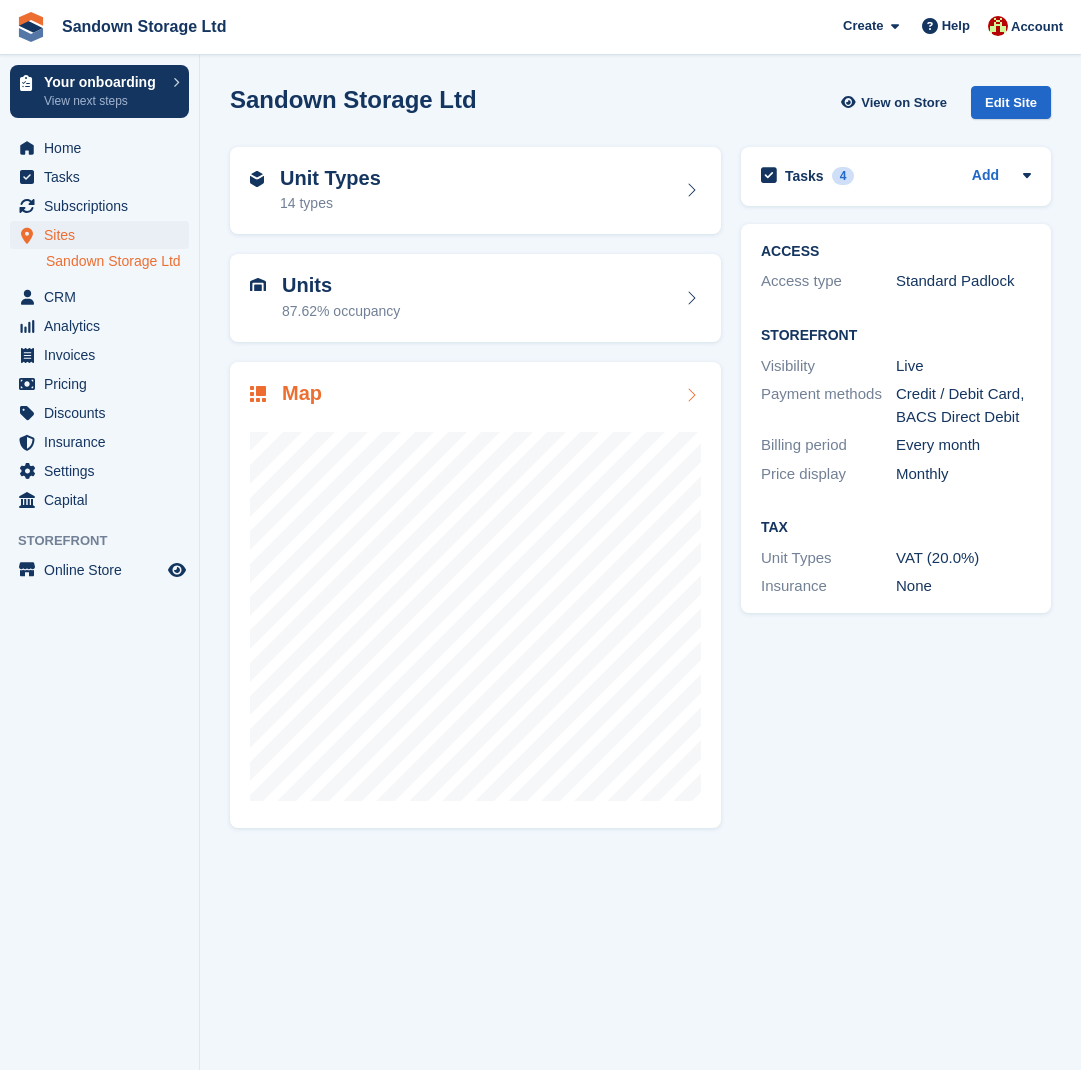 click on "Map" at bounding box center (475, 395) 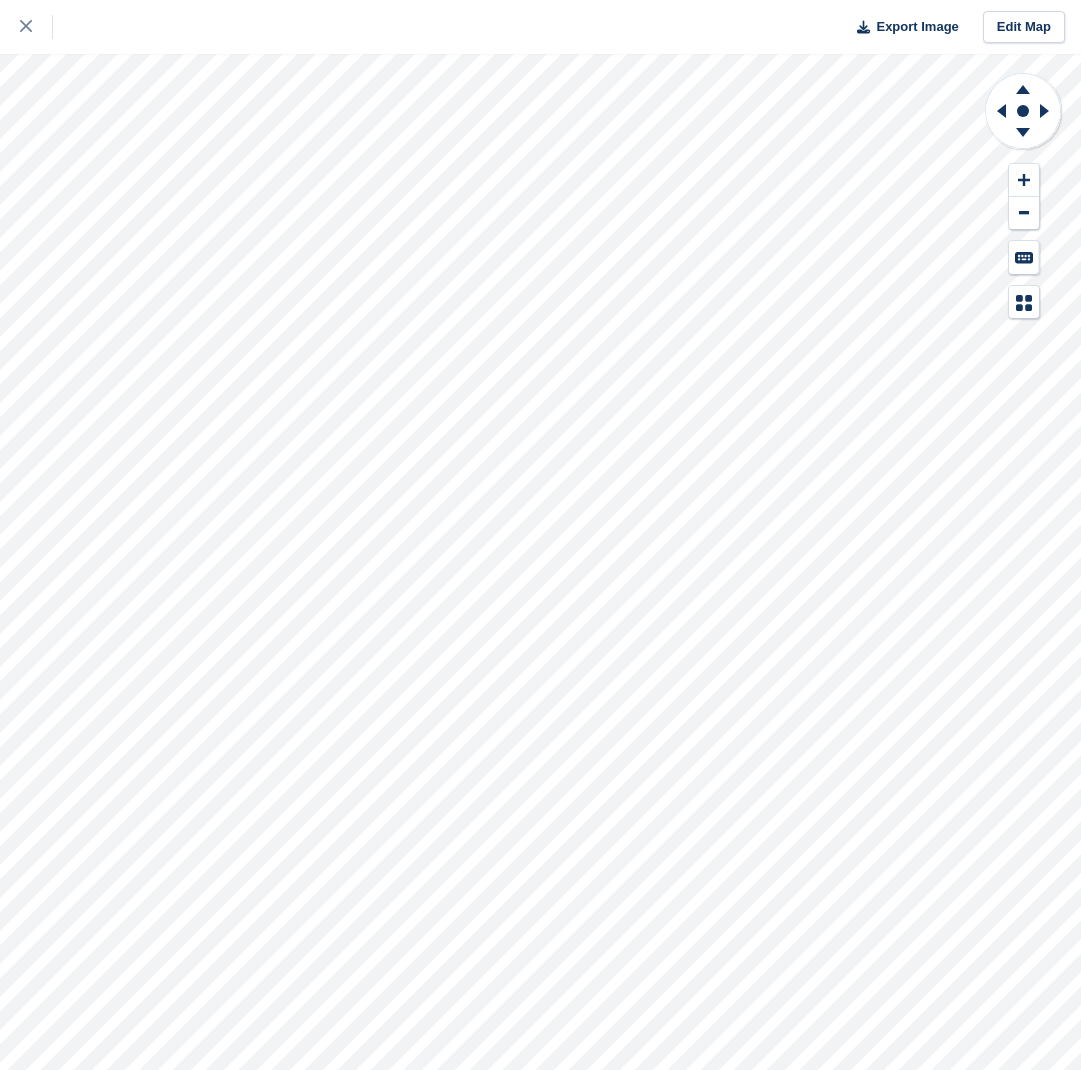 scroll, scrollTop: 0, scrollLeft: 0, axis: both 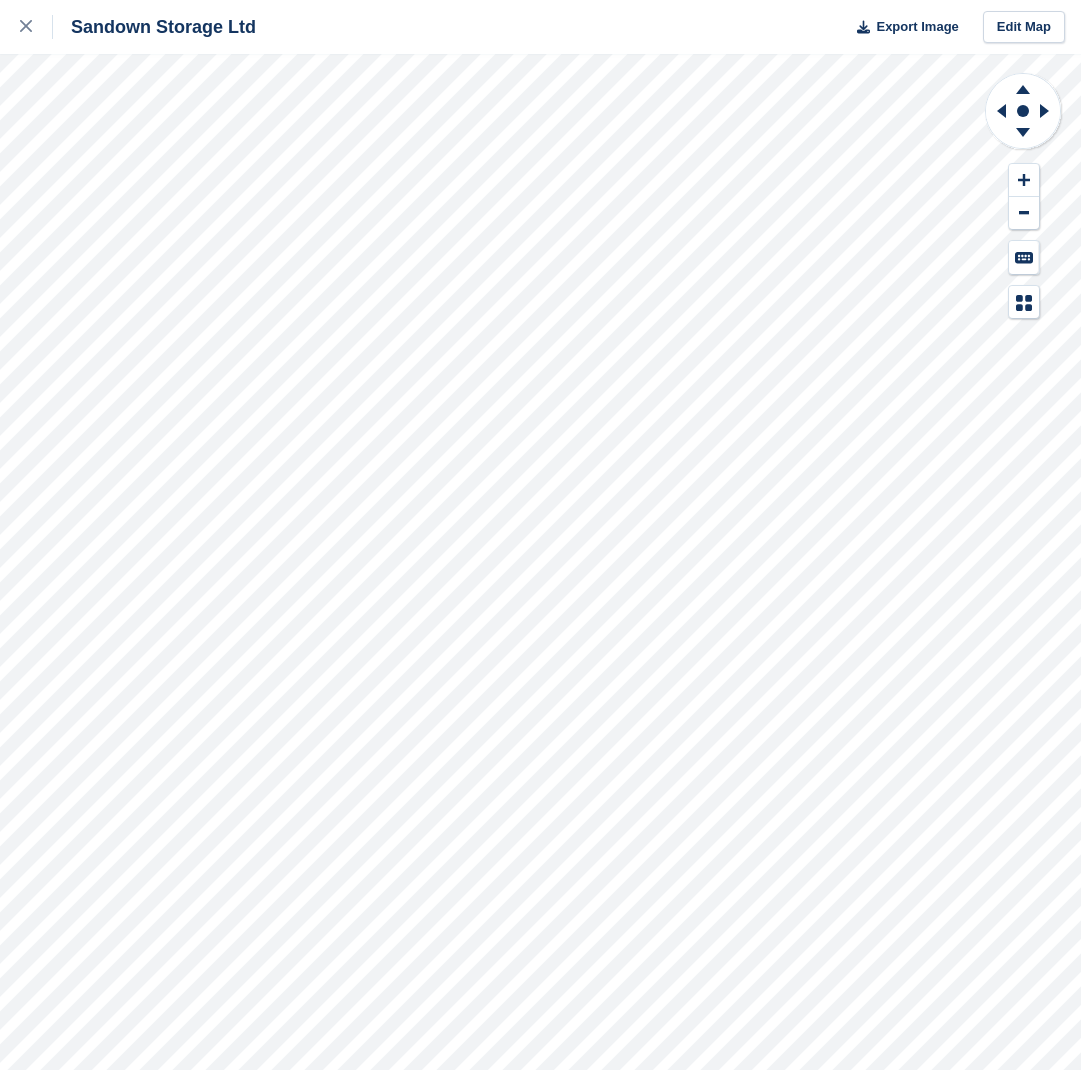 click on "Sandown Storage Ltd Export Image Edit Map" at bounding box center [540, 535] 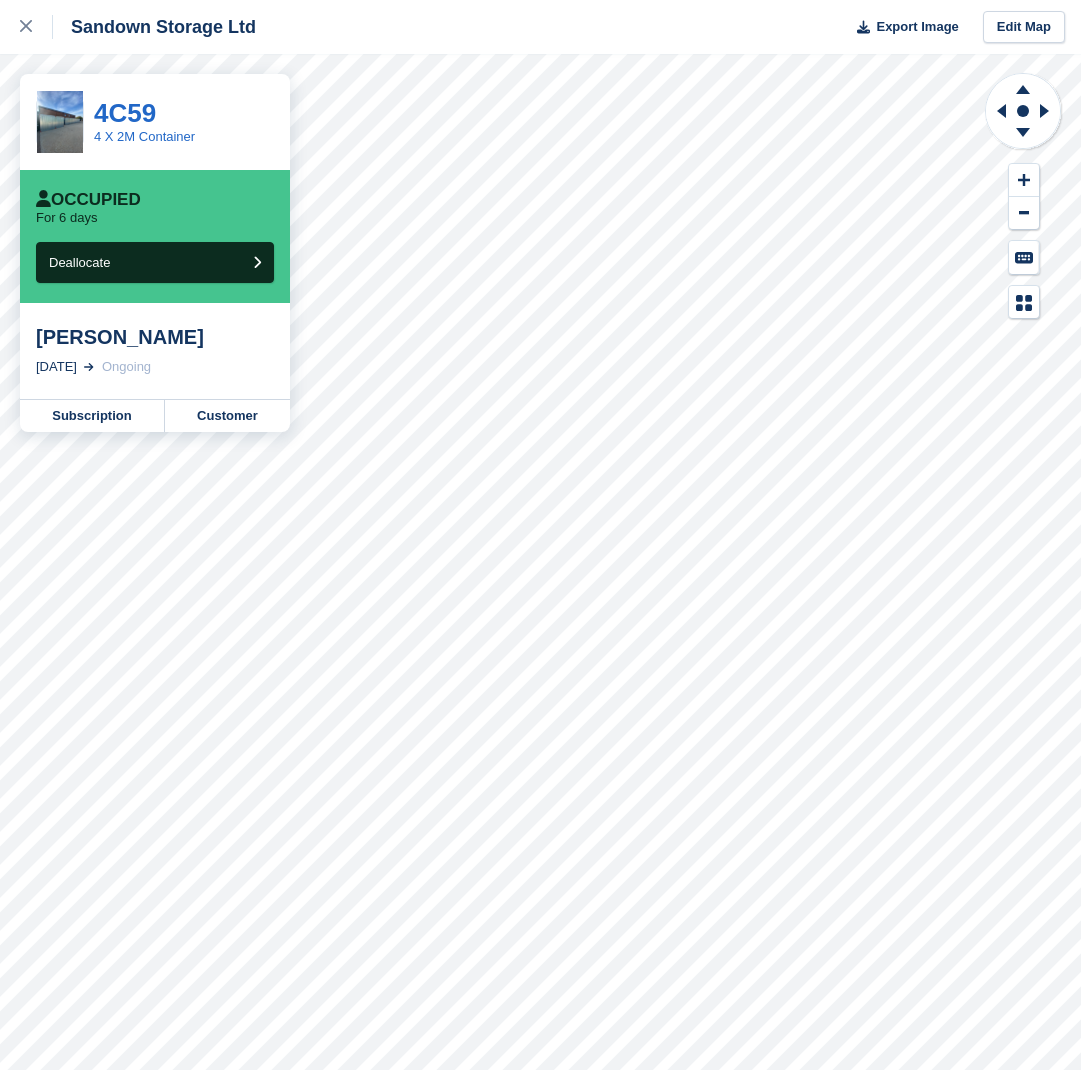 click on "[PERSON_NAME]" at bounding box center [155, 337] 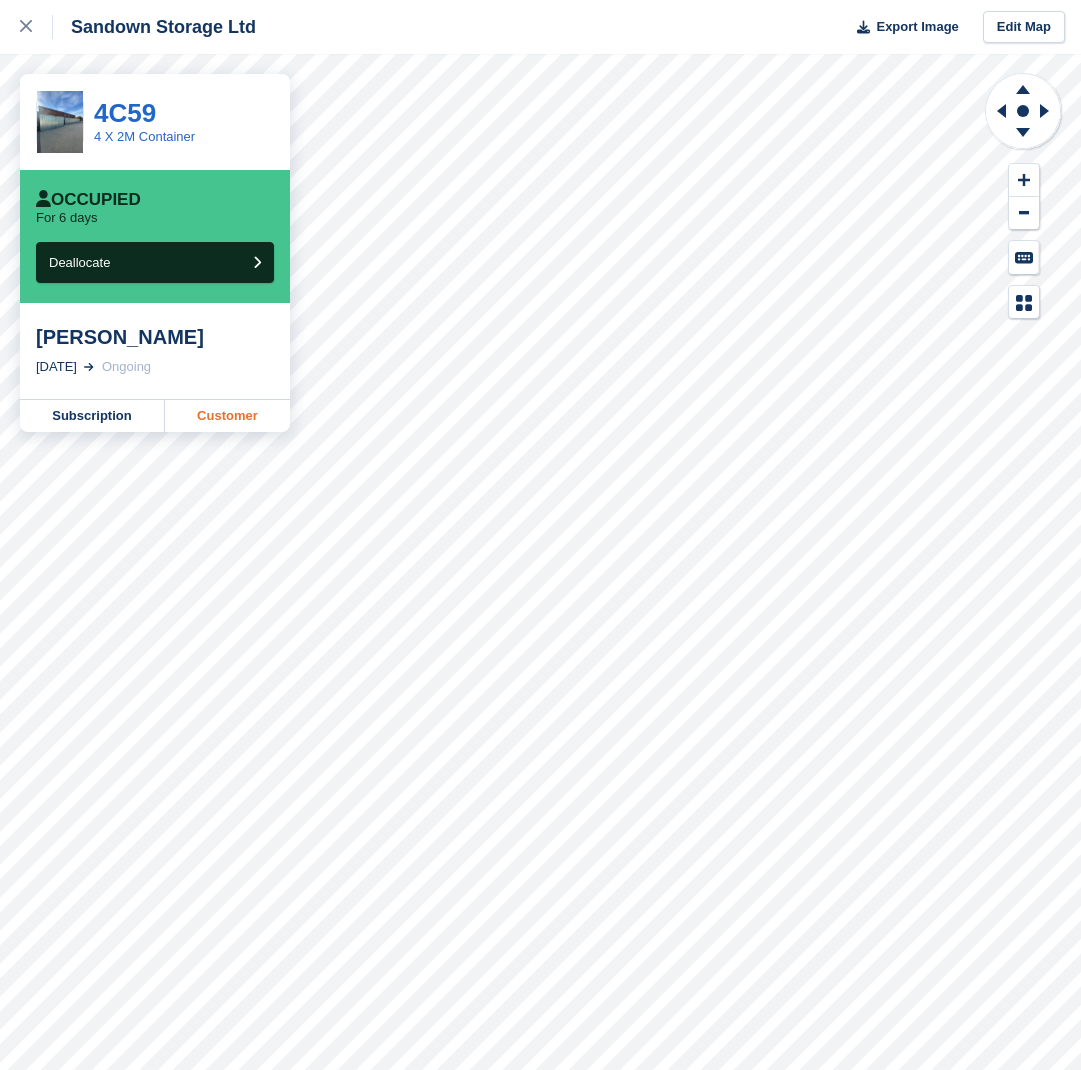 click on "Customer" at bounding box center (227, 416) 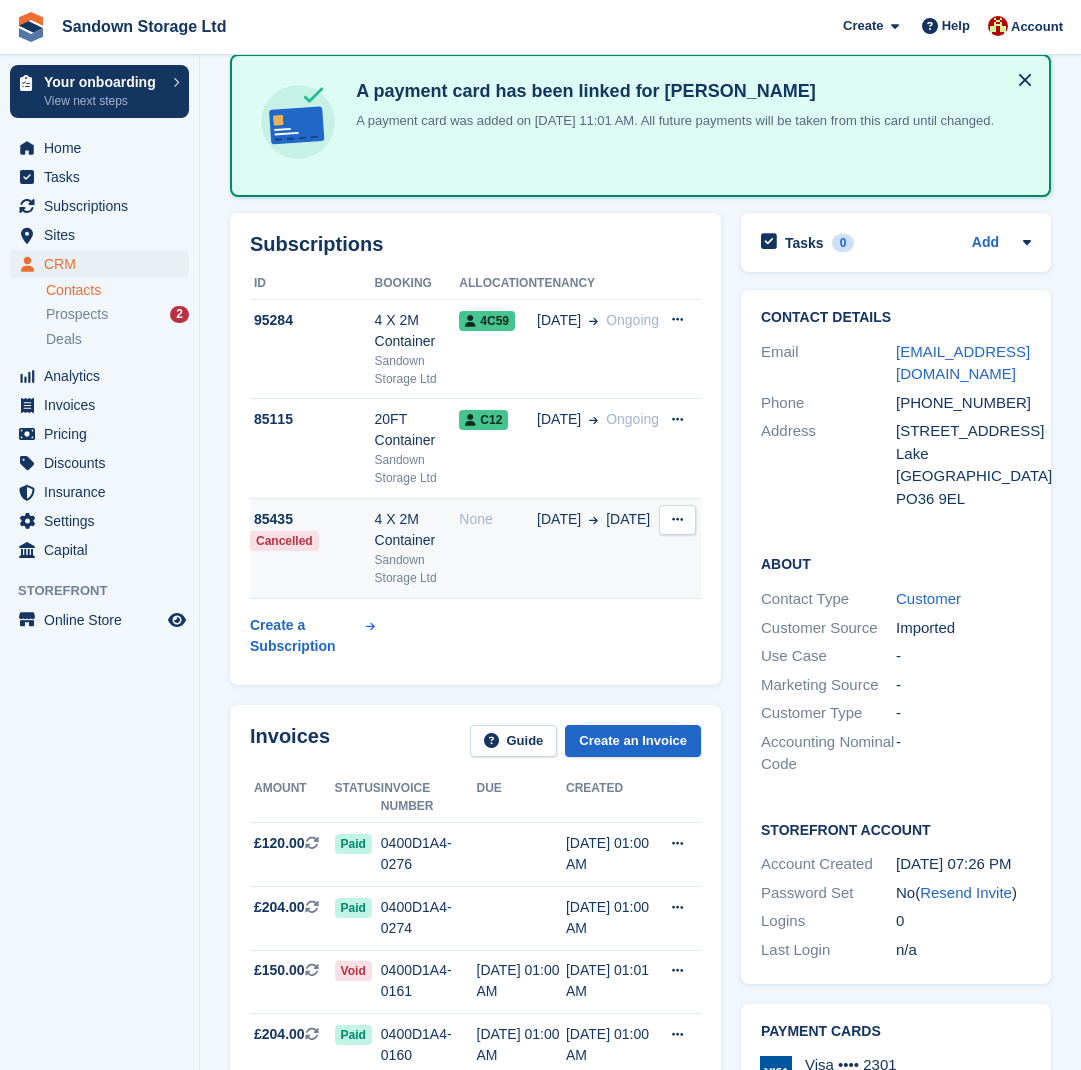 scroll, scrollTop: 95, scrollLeft: 0, axis: vertical 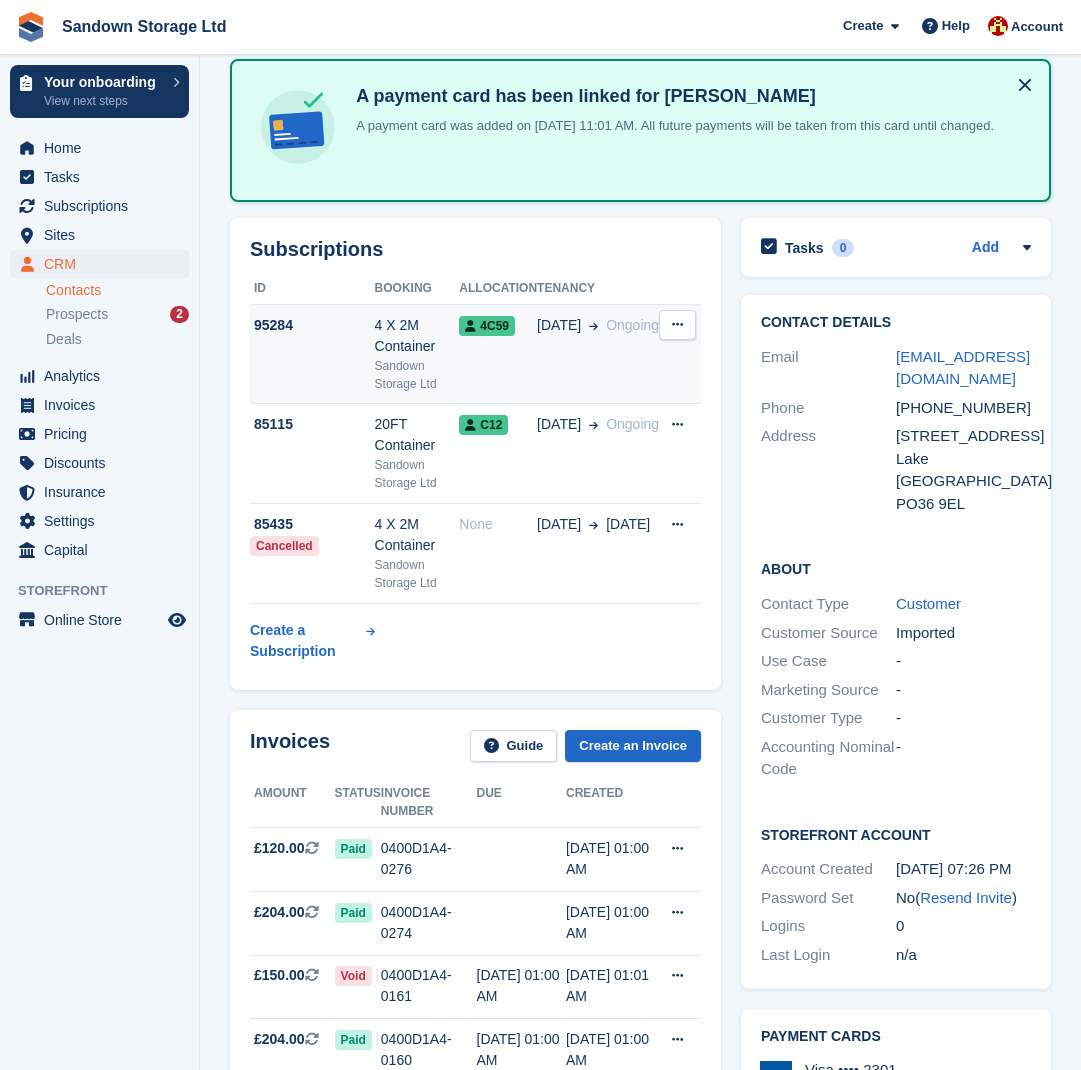 click on "17 Jul
Ongoing" at bounding box center [598, 354] 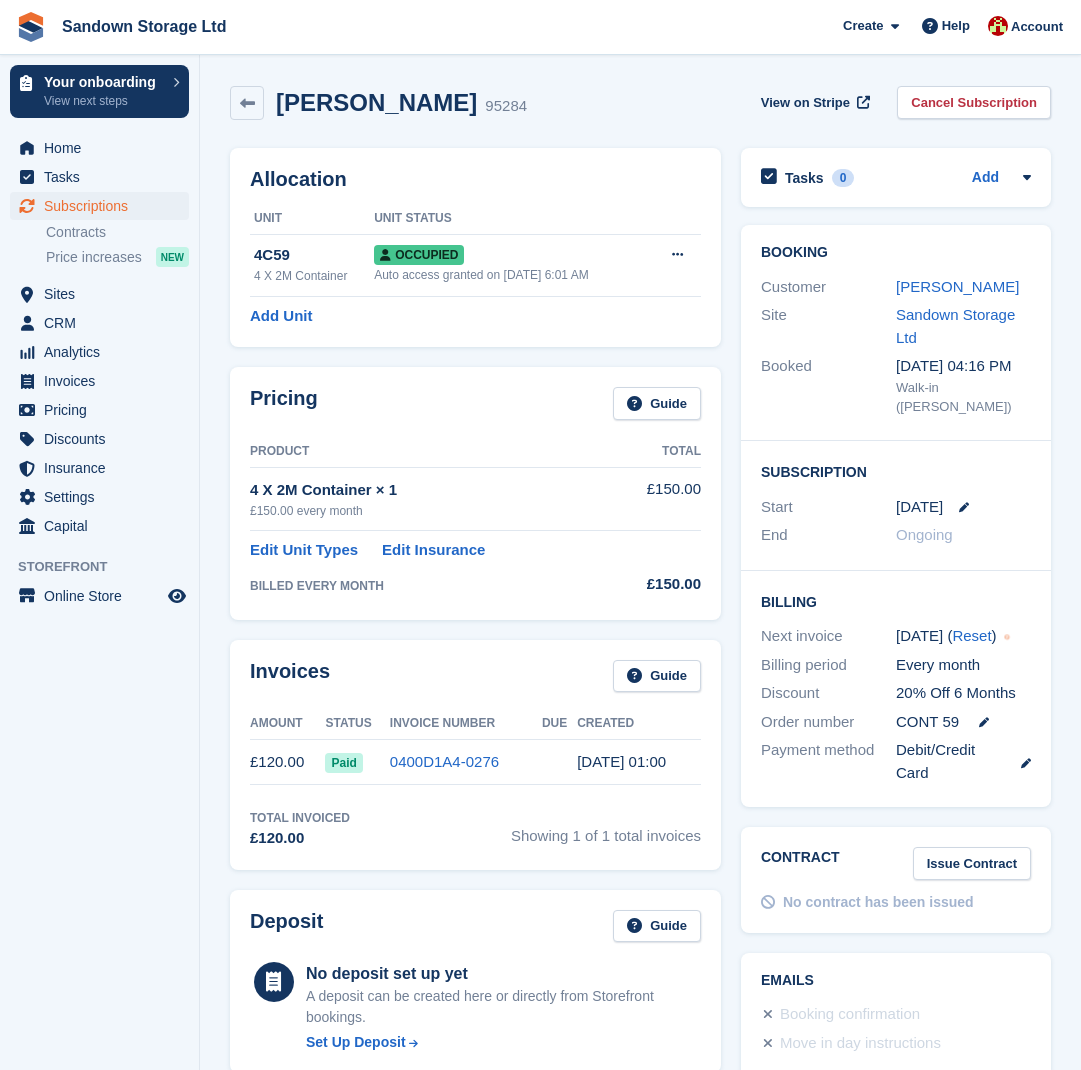 scroll, scrollTop: 0, scrollLeft: 0, axis: both 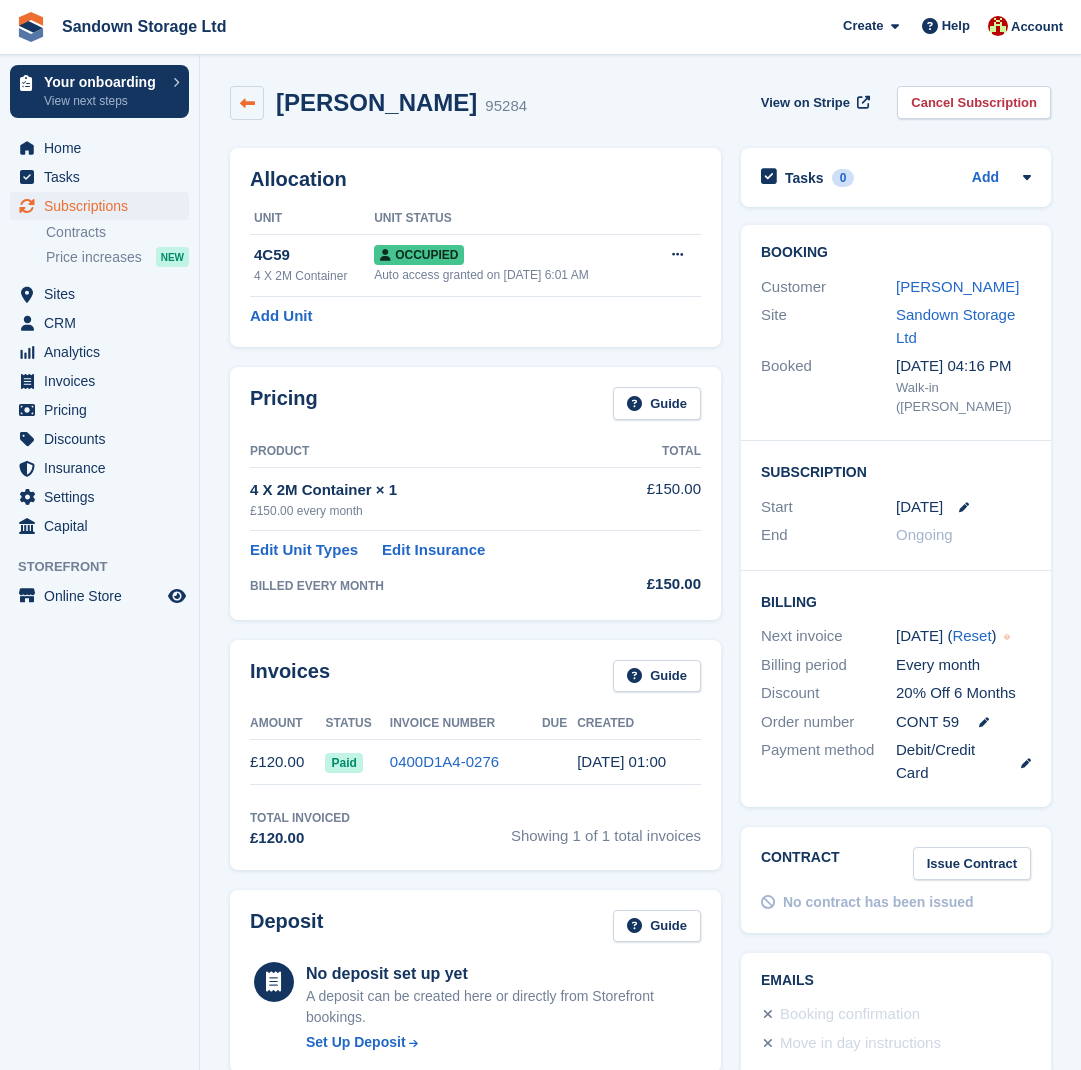 click at bounding box center [247, 103] 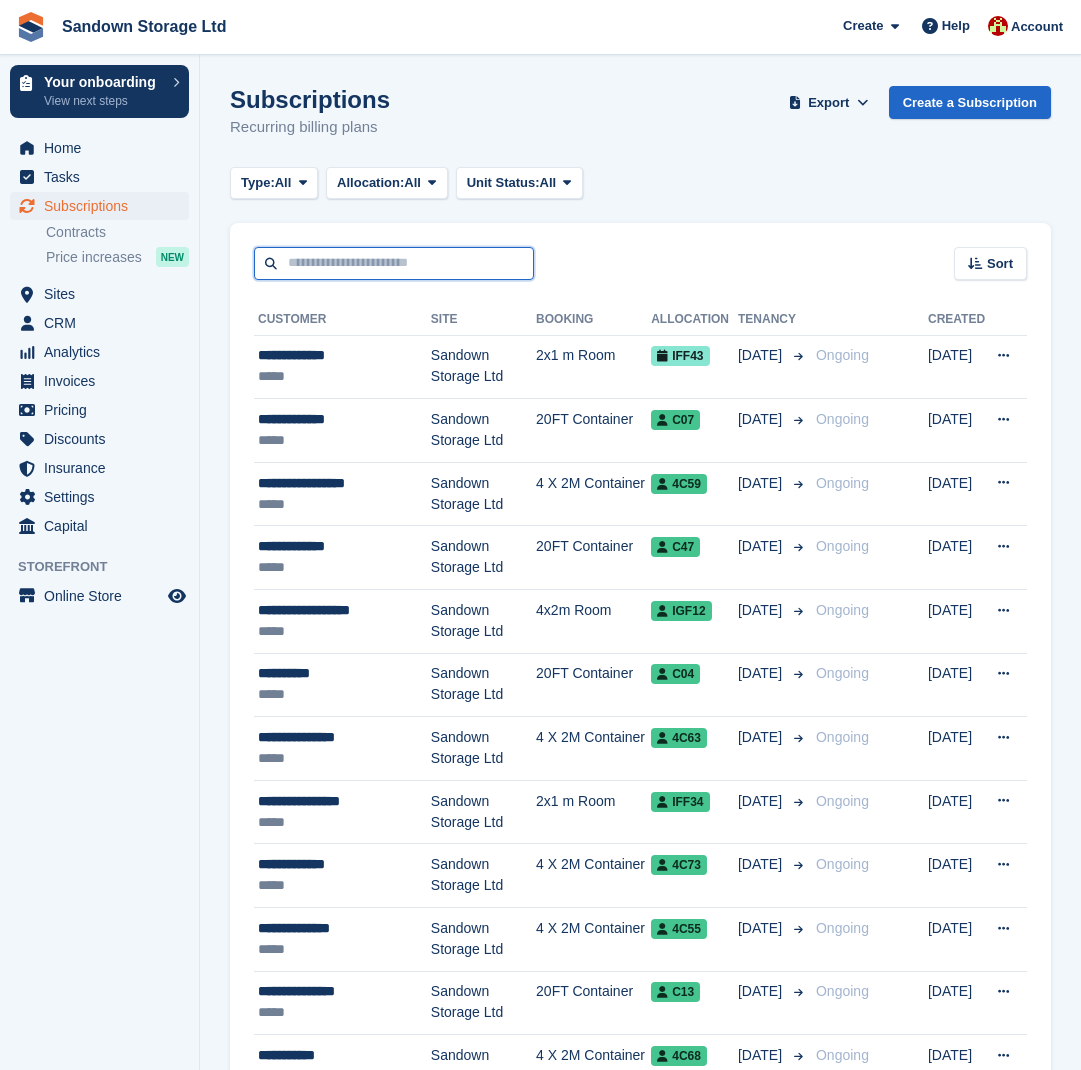 click at bounding box center (394, 263) 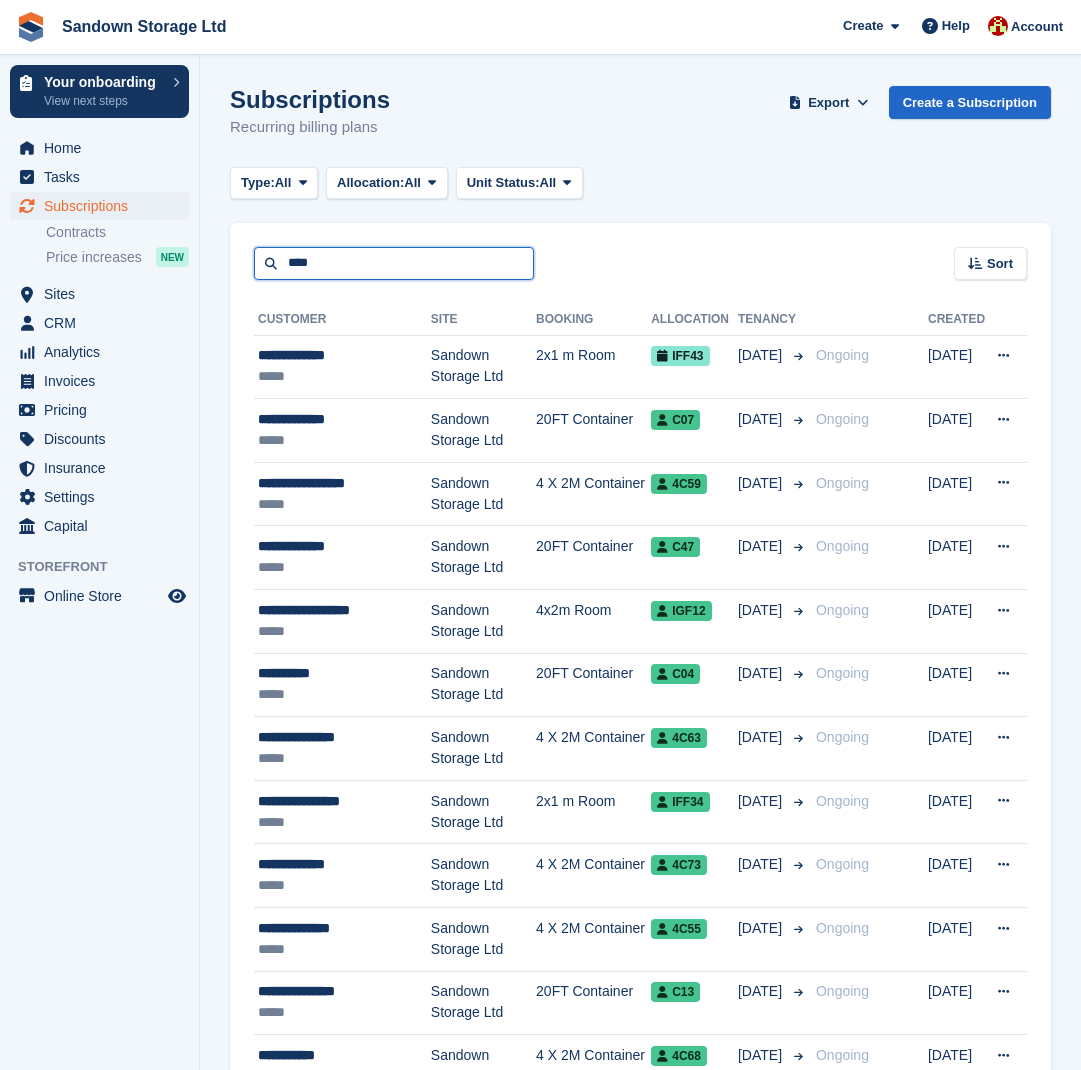type on "****" 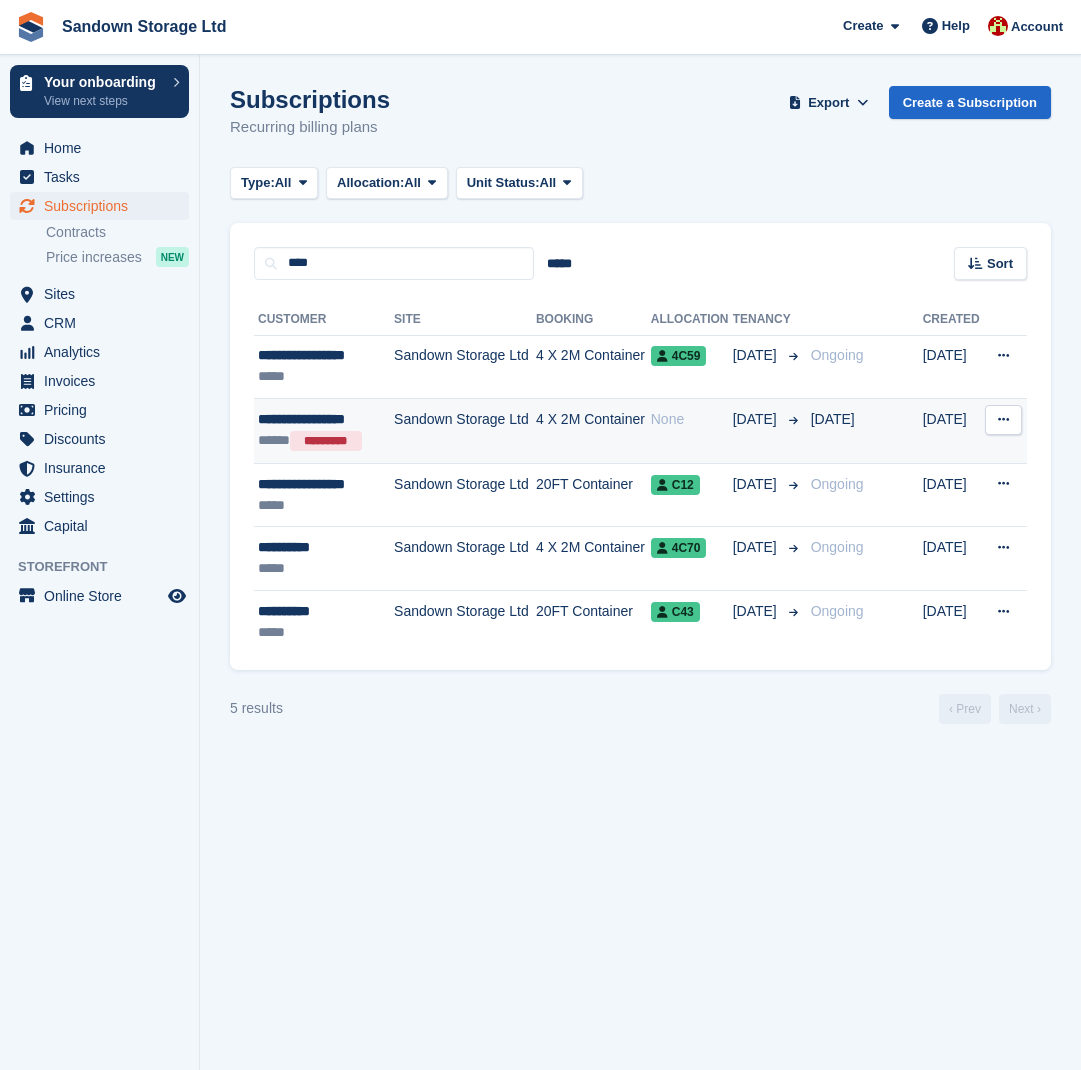 click on "4 X 2M Container" at bounding box center [593, 431] 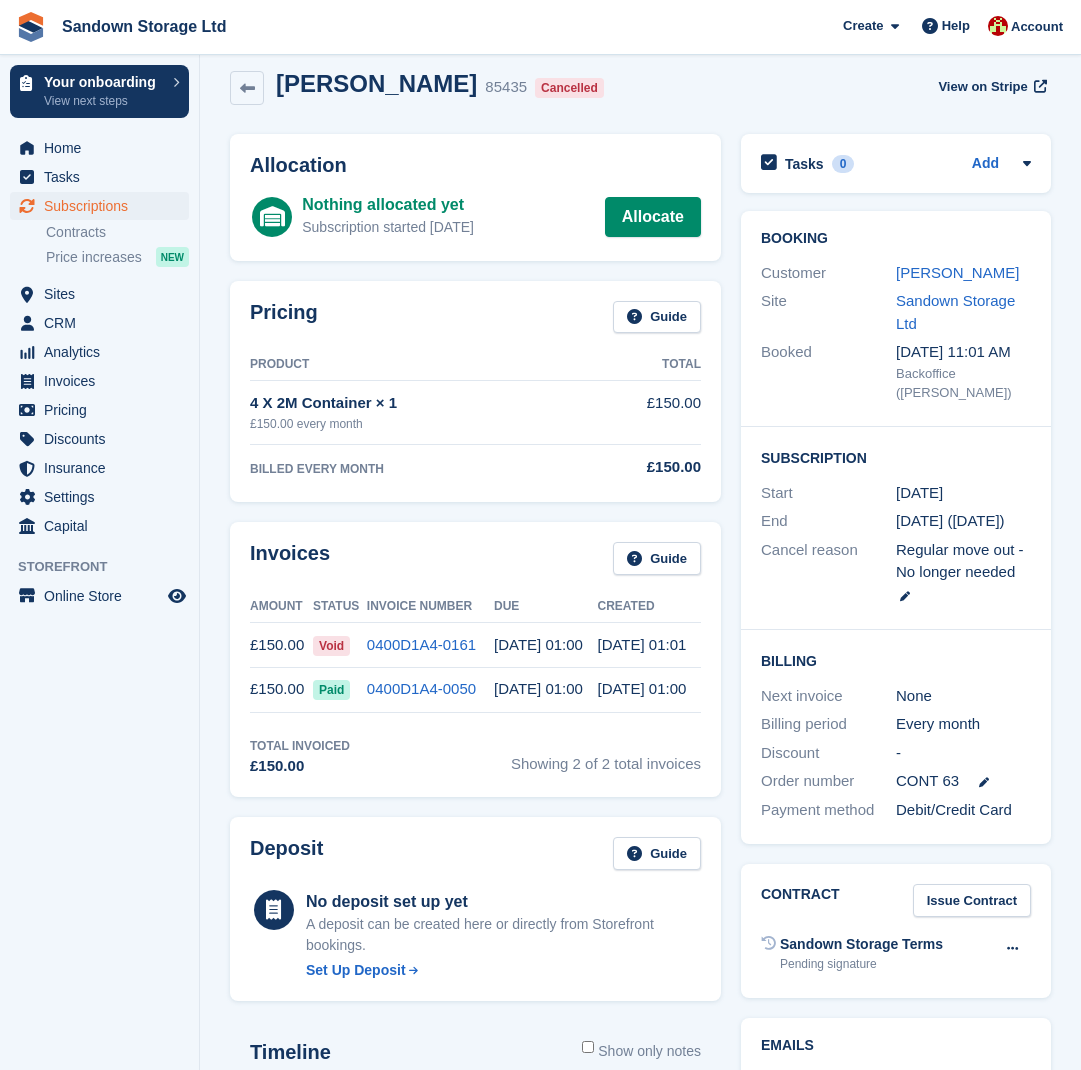 scroll, scrollTop: 24, scrollLeft: 0, axis: vertical 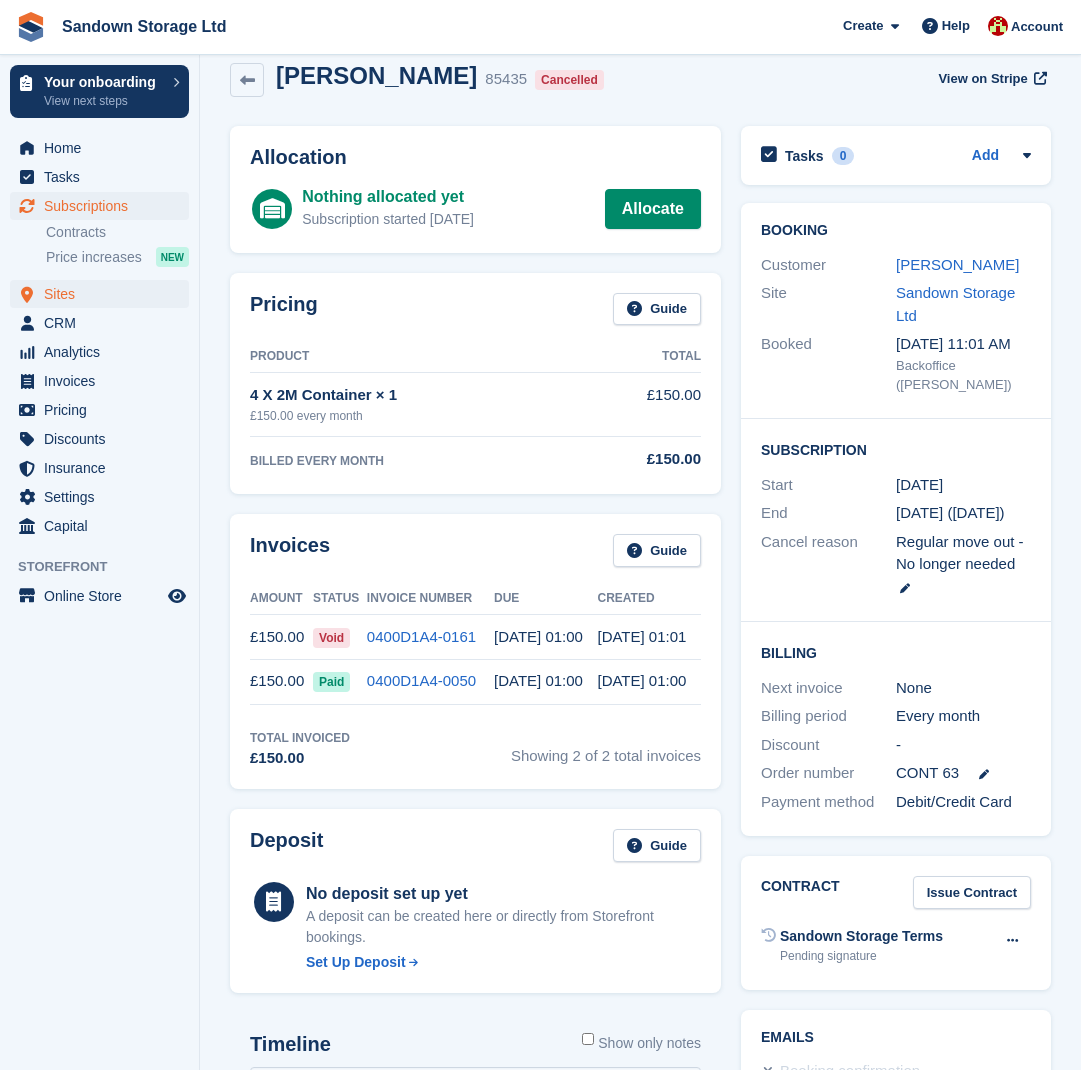 click on "Sites" at bounding box center (104, 294) 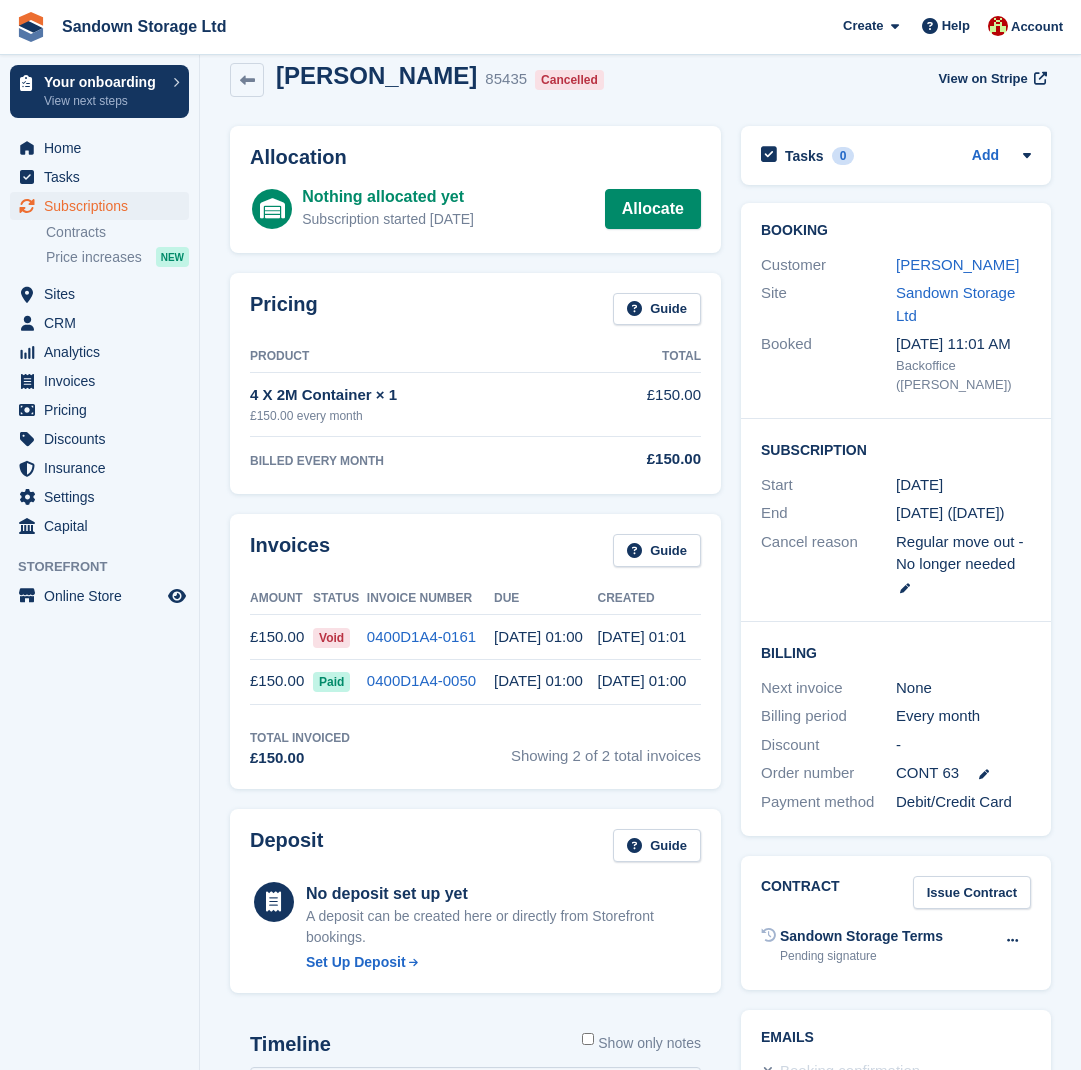 scroll, scrollTop: 0, scrollLeft: 0, axis: both 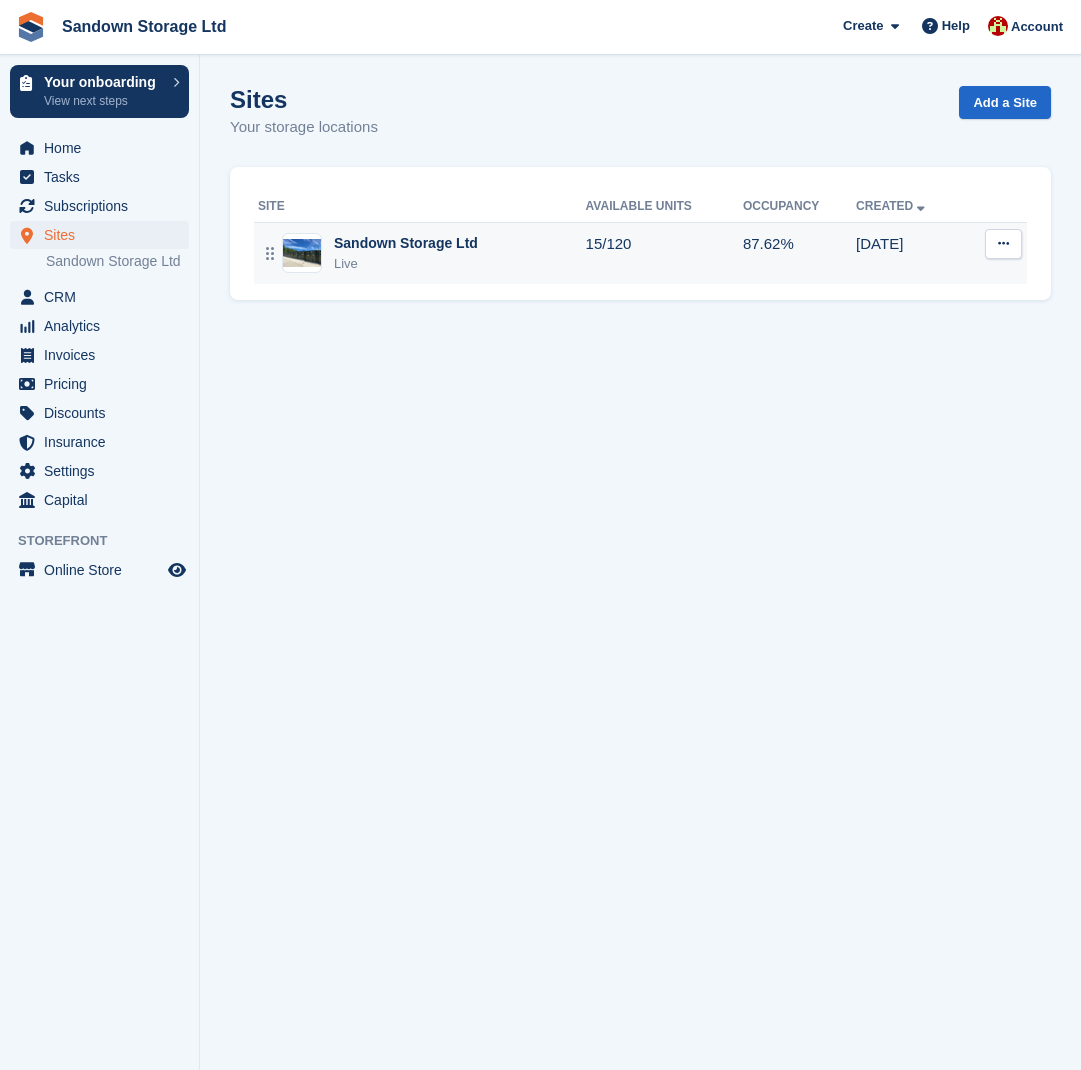 click on "Live" at bounding box center [406, 264] 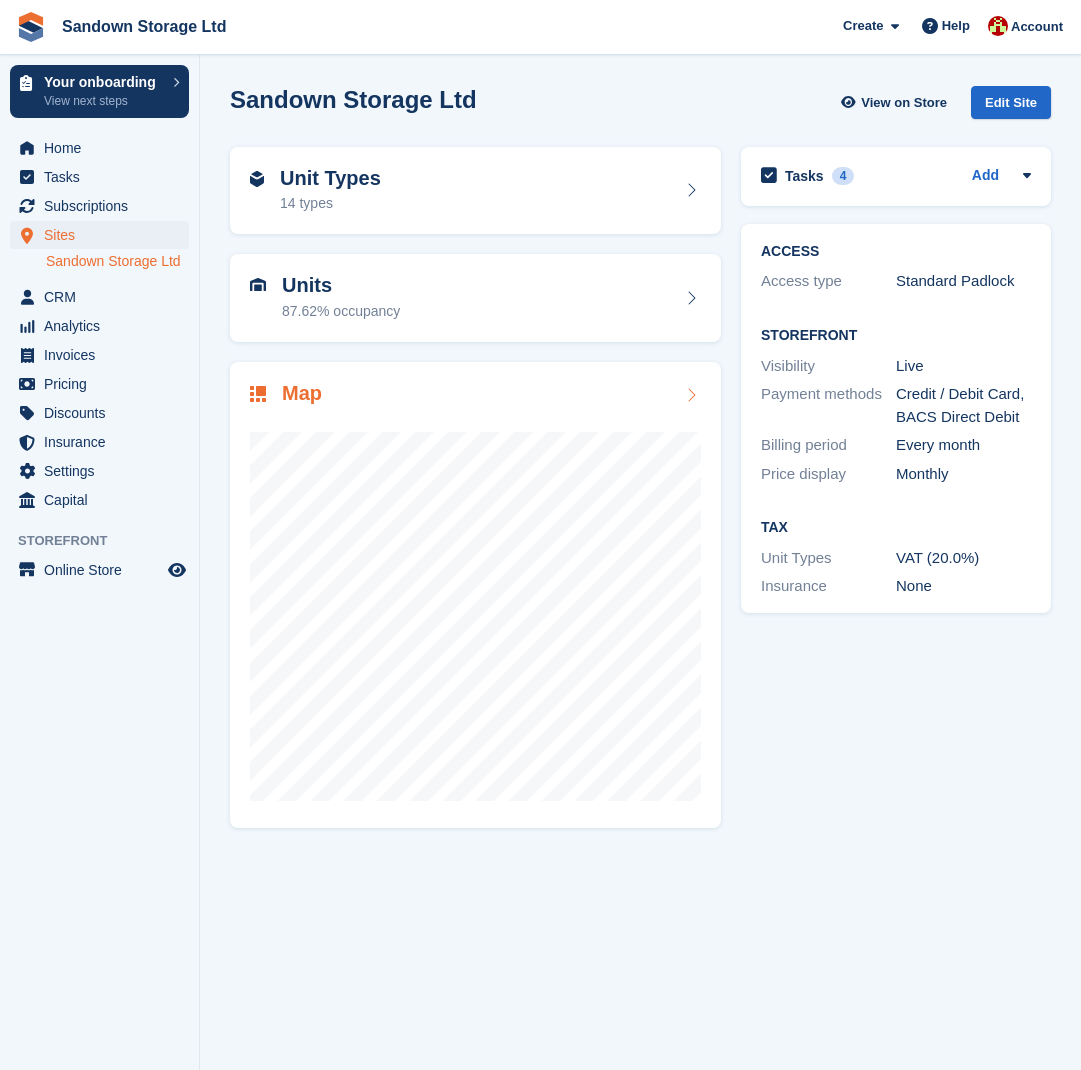 scroll, scrollTop: 0, scrollLeft: 0, axis: both 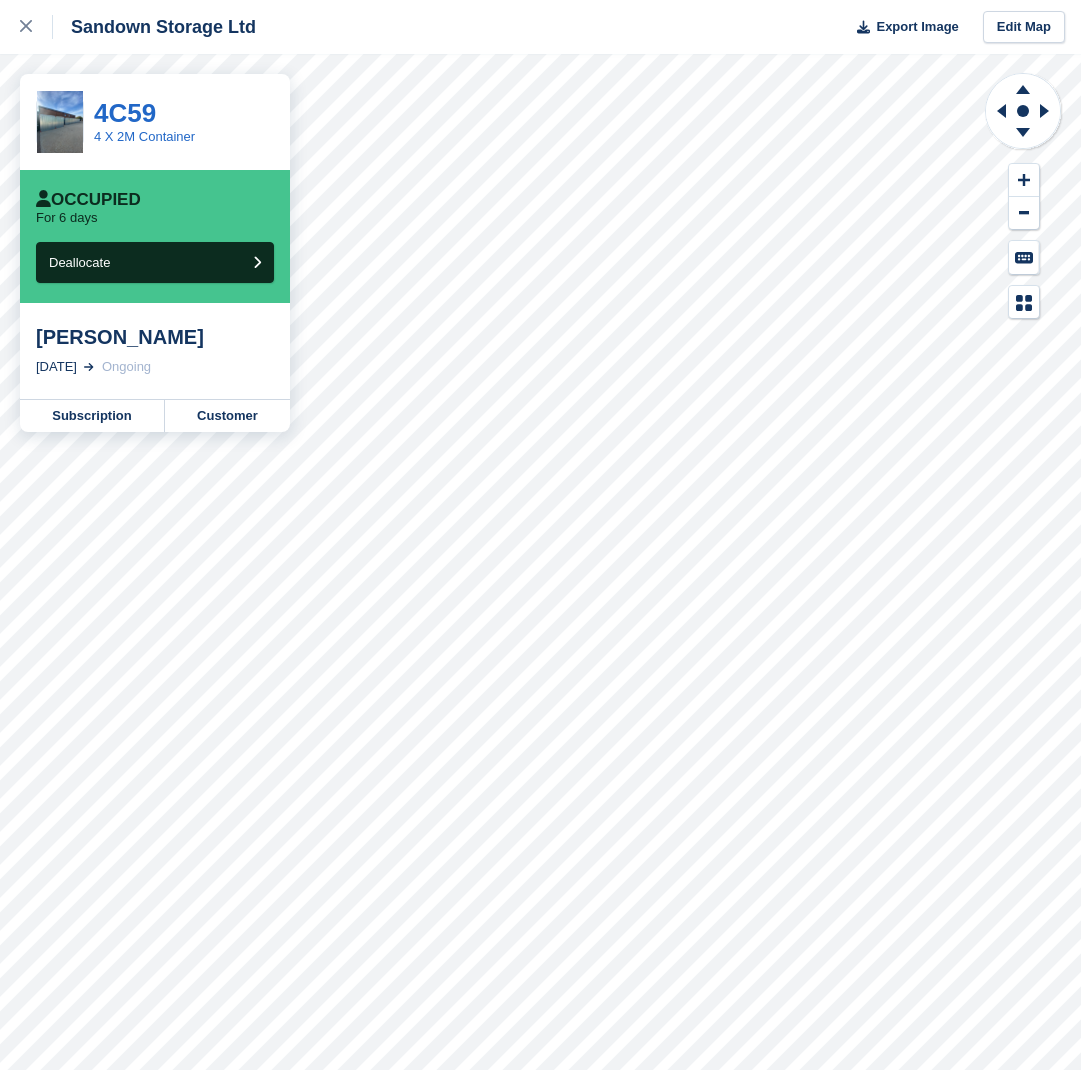 click on "Sandown Storage Ltd Export Image Edit Map
4C59
4 X 2M Container
Occupied
For 6 days
Deallocate
Tony de Mouilpied
17 Jul, 2025
Ongoing
Subscription
Customer" at bounding box center [540, 535] 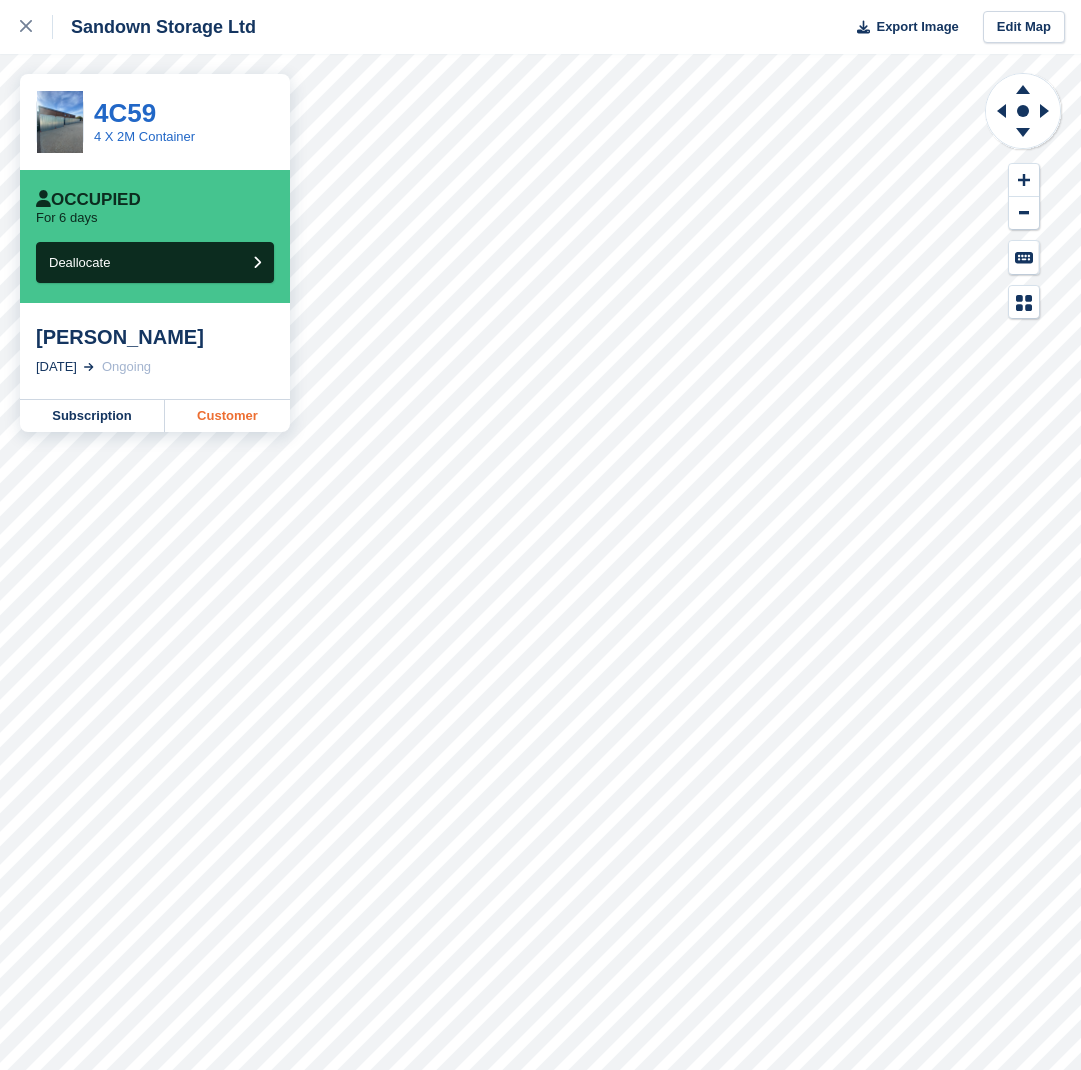 scroll, scrollTop: 0, scrollLeft: 0, axis: both 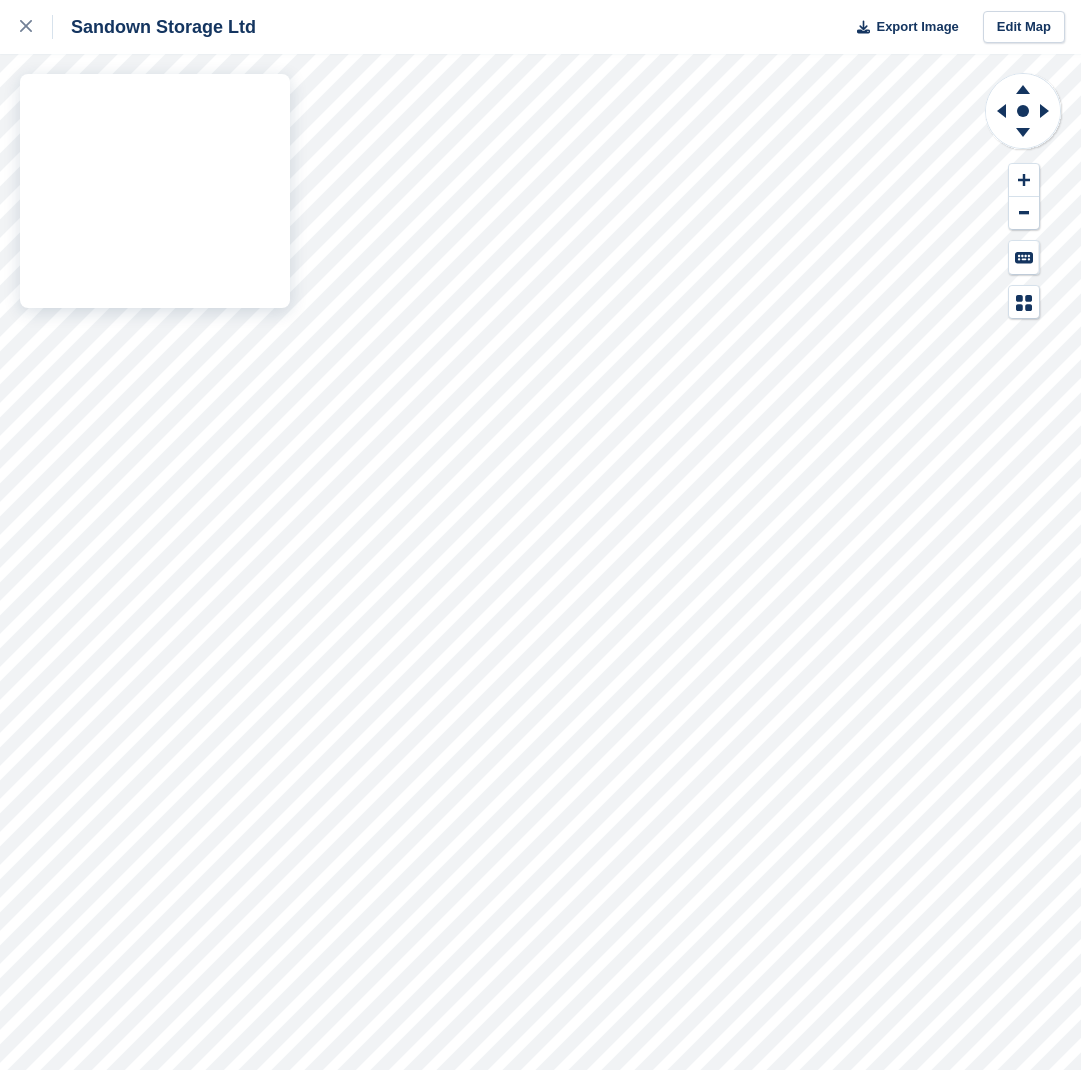 click on "Sandown Storage Ltd Export Image Edit Map" at bounding box center [540, 535] 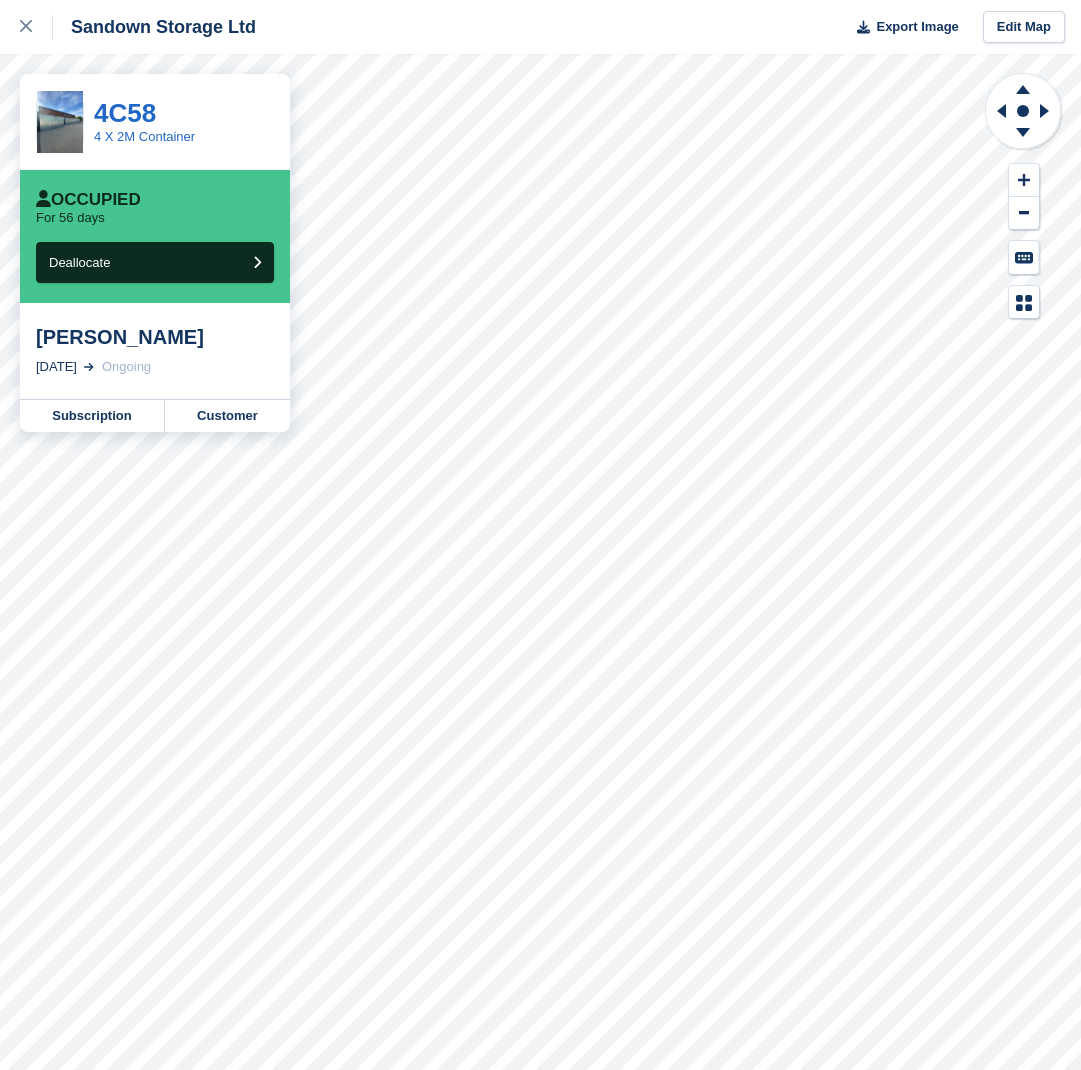click on "Sandown Storage Ltd Export Image Edit Map
4C58
4 X 2M Container
Occupied
For 56 days
Deallocate
Adam Seaward
28 May, 2025
Ongoing
Subscription
Customer" at bounding box center [540, 535] 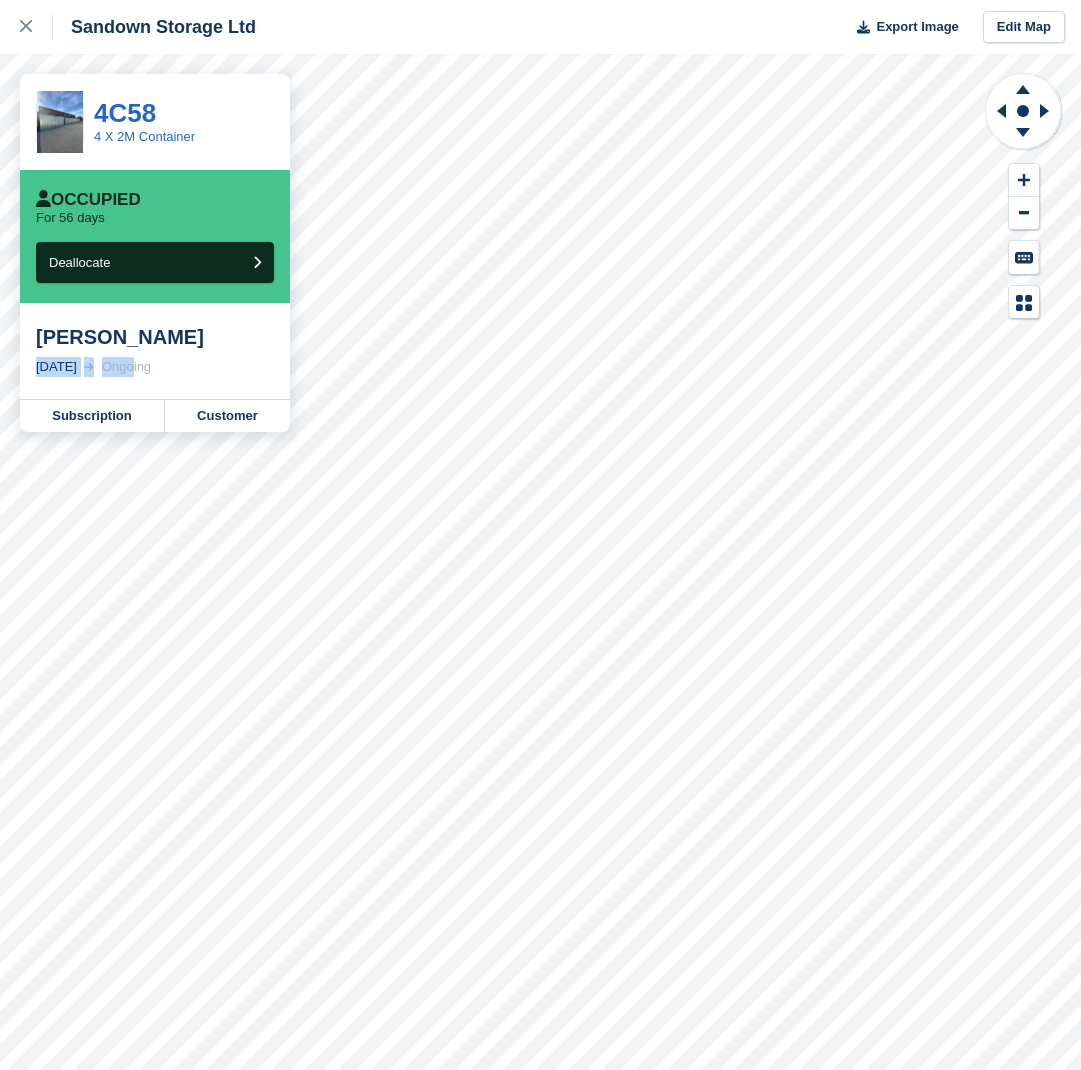 drag, startPoint x: 30, startPoint y: 365, endPoint x: 177, endPoint y: 363, distance: 147.01361 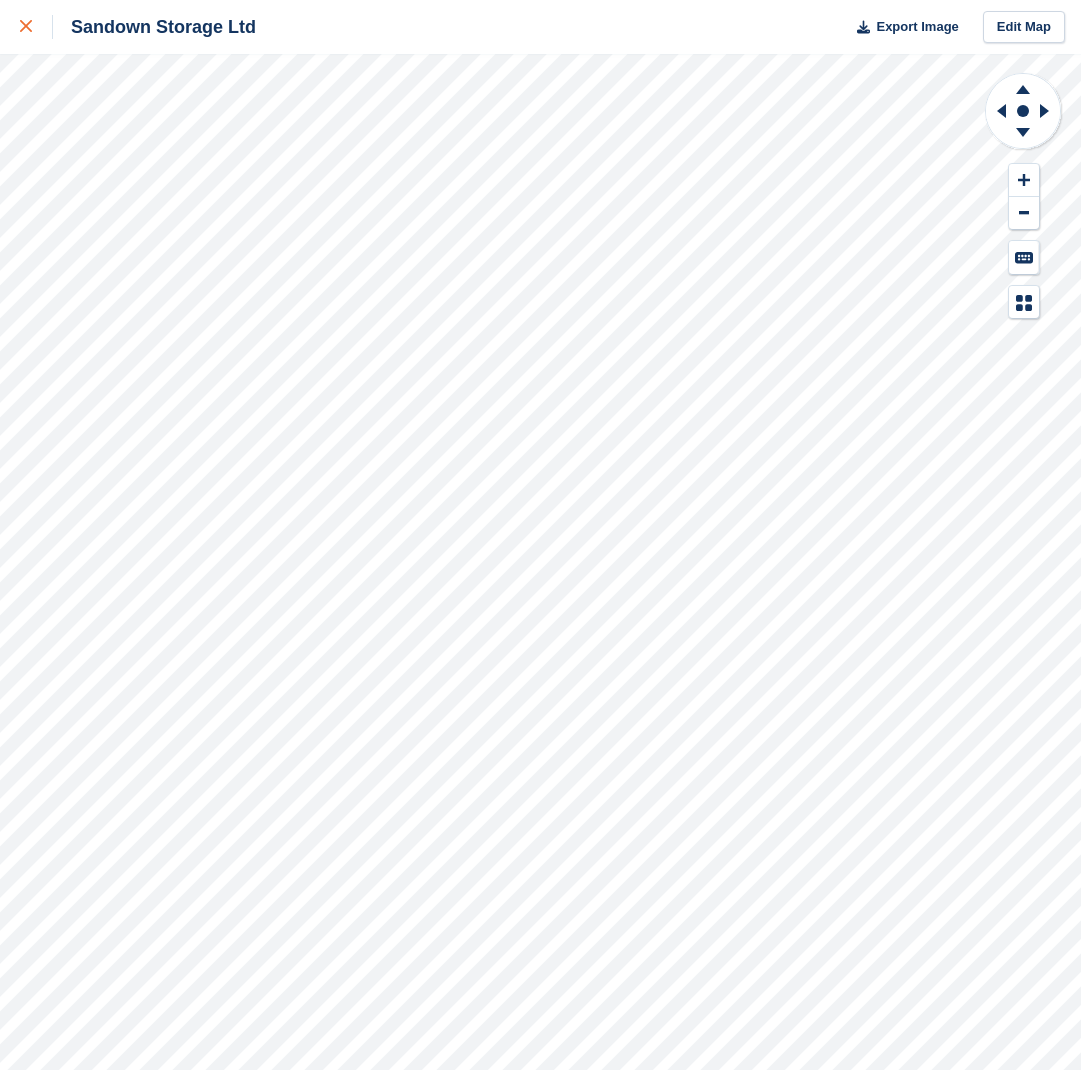 click at bounding box center (36, 27) 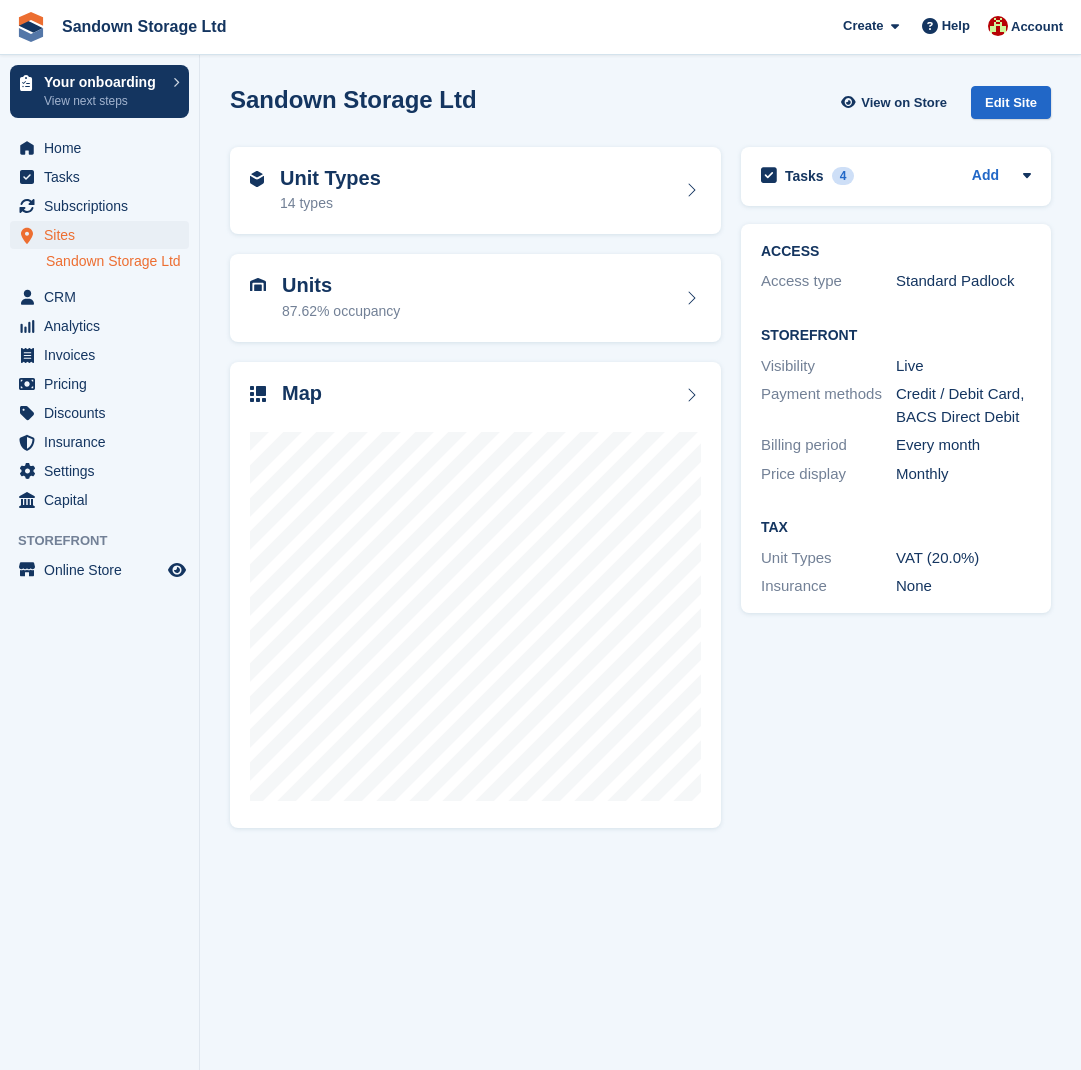 scroll, scrollTop: 0, scrollLeft: 0, axis: both 